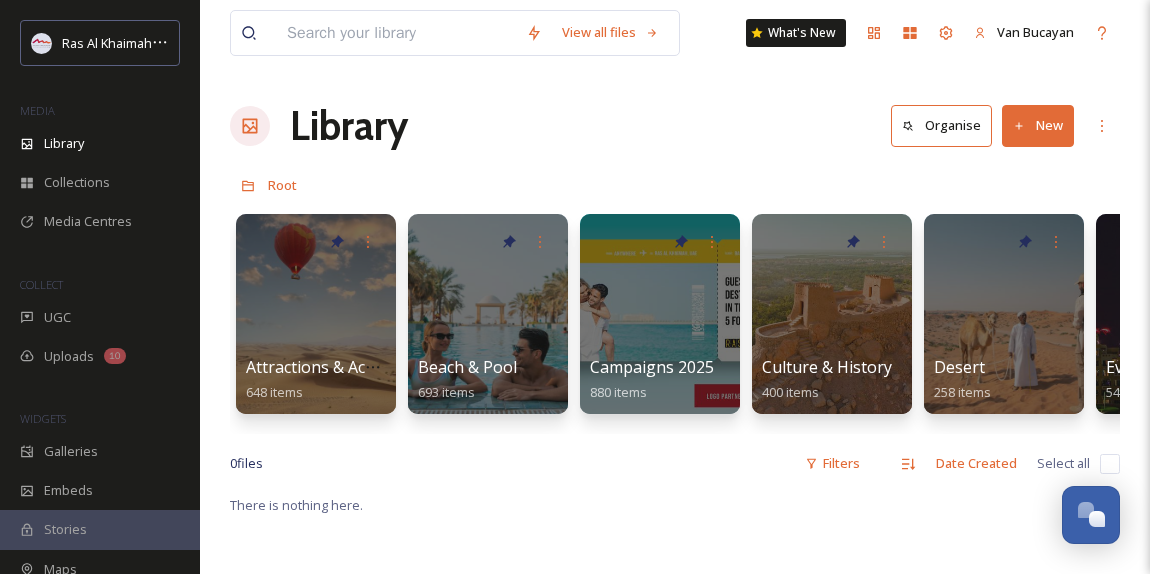 scroll, scrollTop: 0, scrollLeft: 0, axis: both 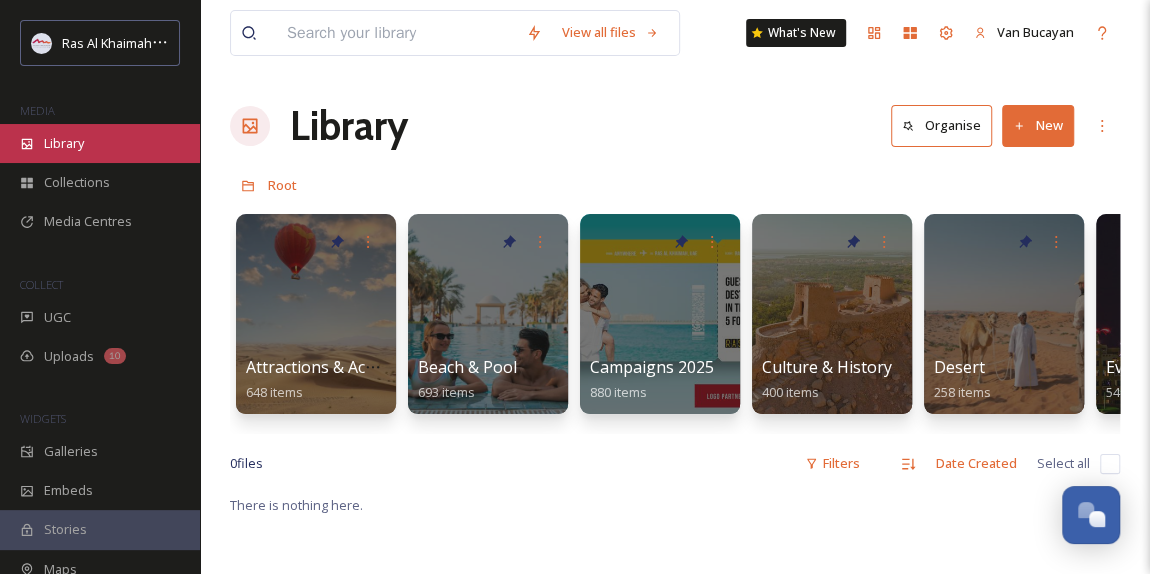 click on "Library" at bounding box center [64, 143] 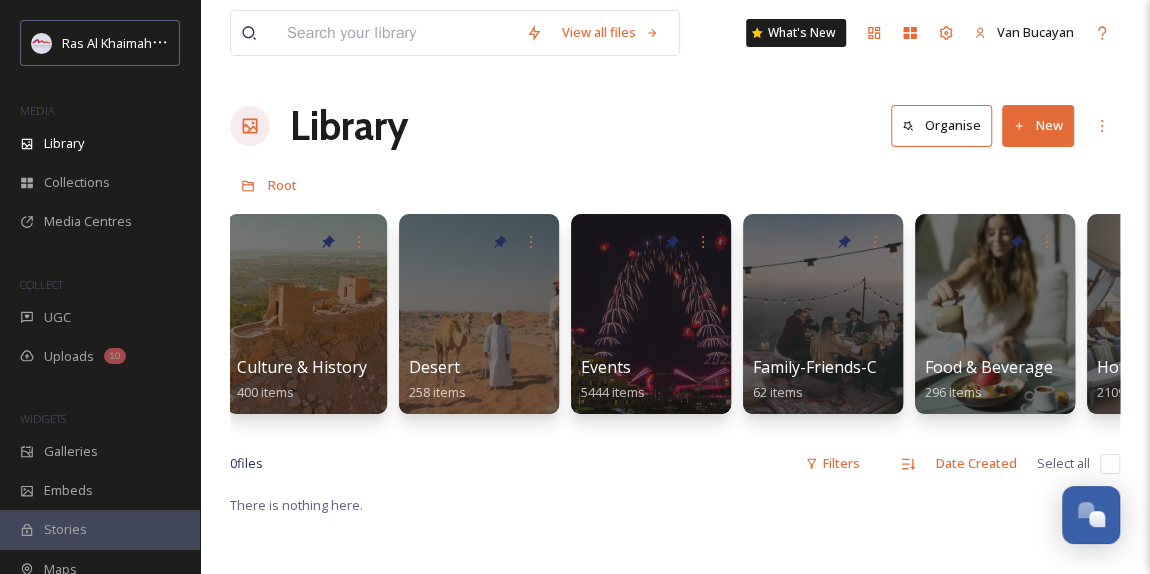 scroll, scrollTop: 0, scrollLeft: 0, axis: both 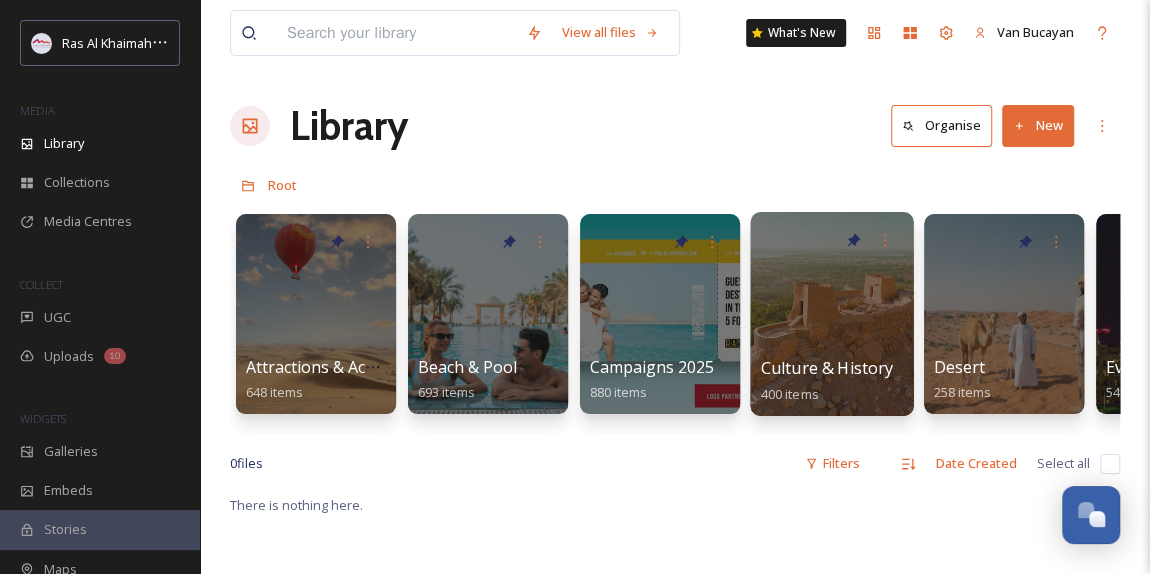click at bounding box center (831, 314) 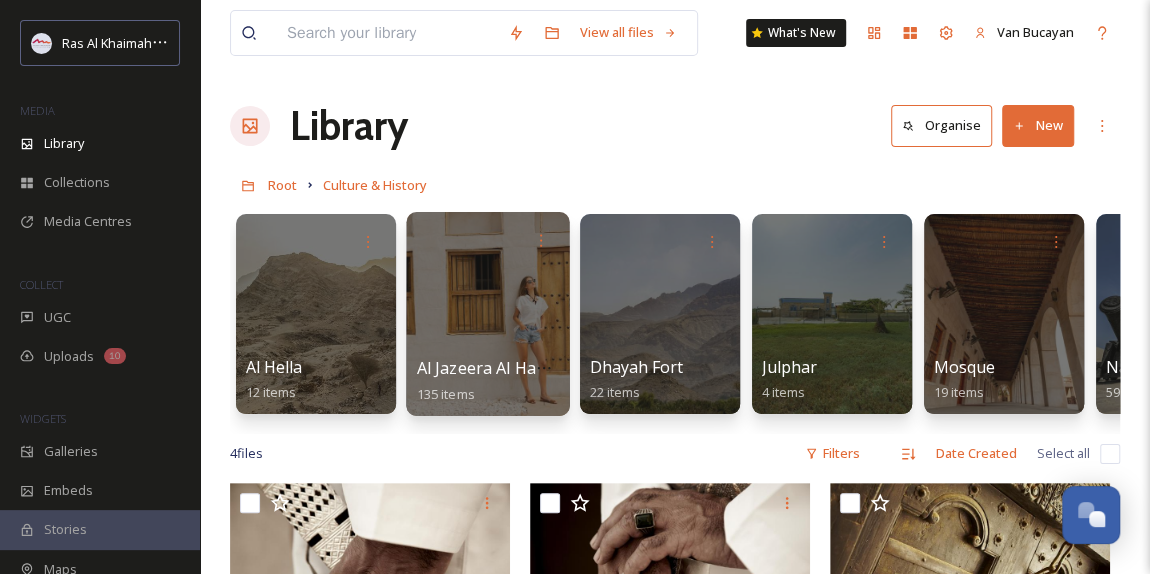 click at bounding box center [487, 314] 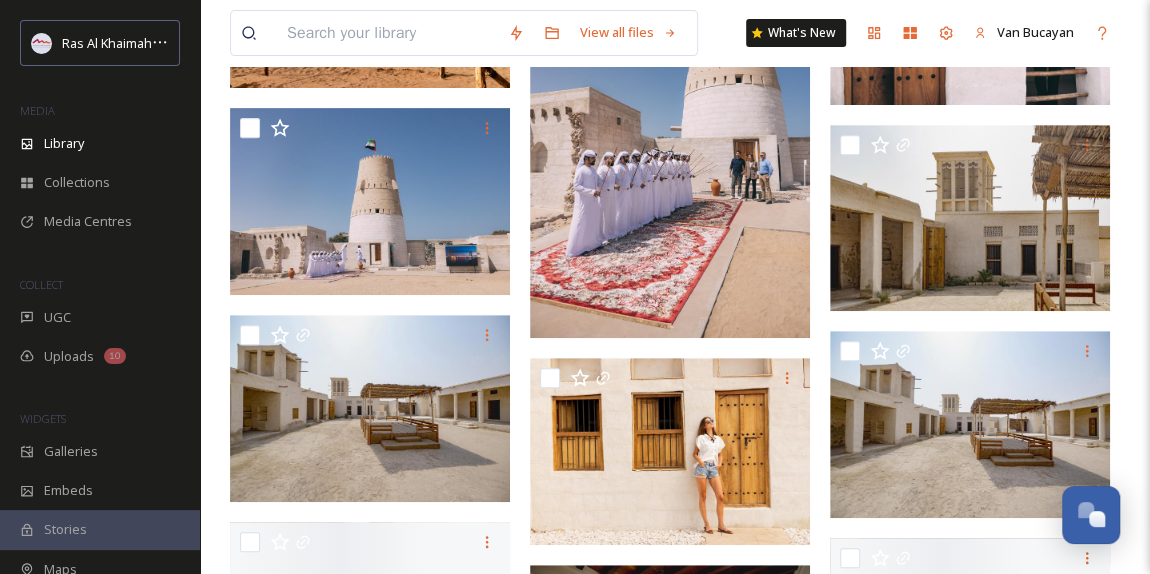 scroll, scrollTop: 363, scrollLeft: 0, axis: vertical 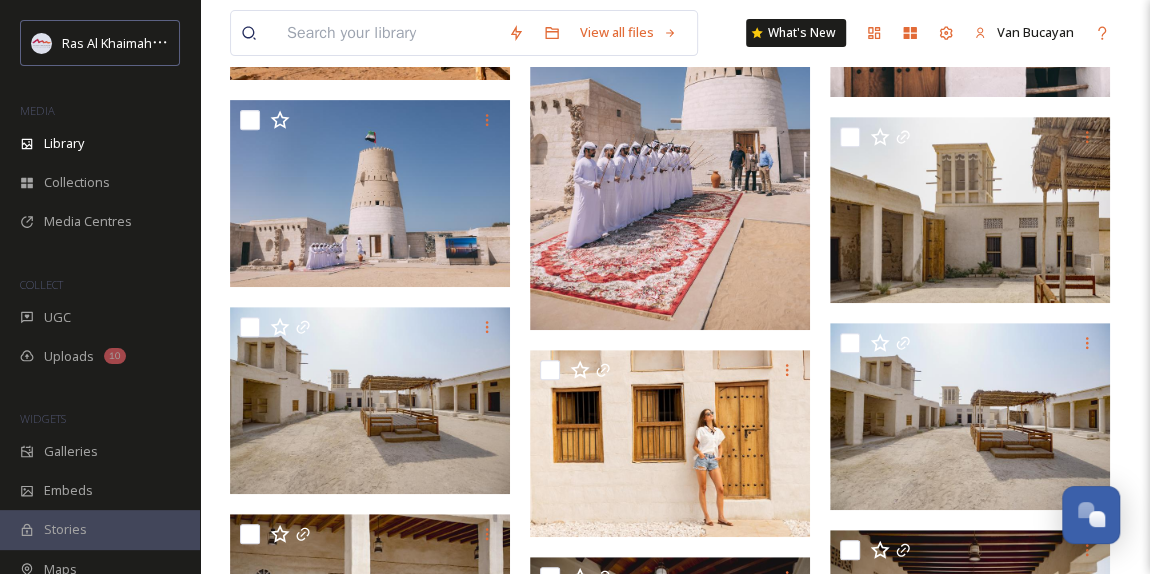 click at bounding box center (670, 120) 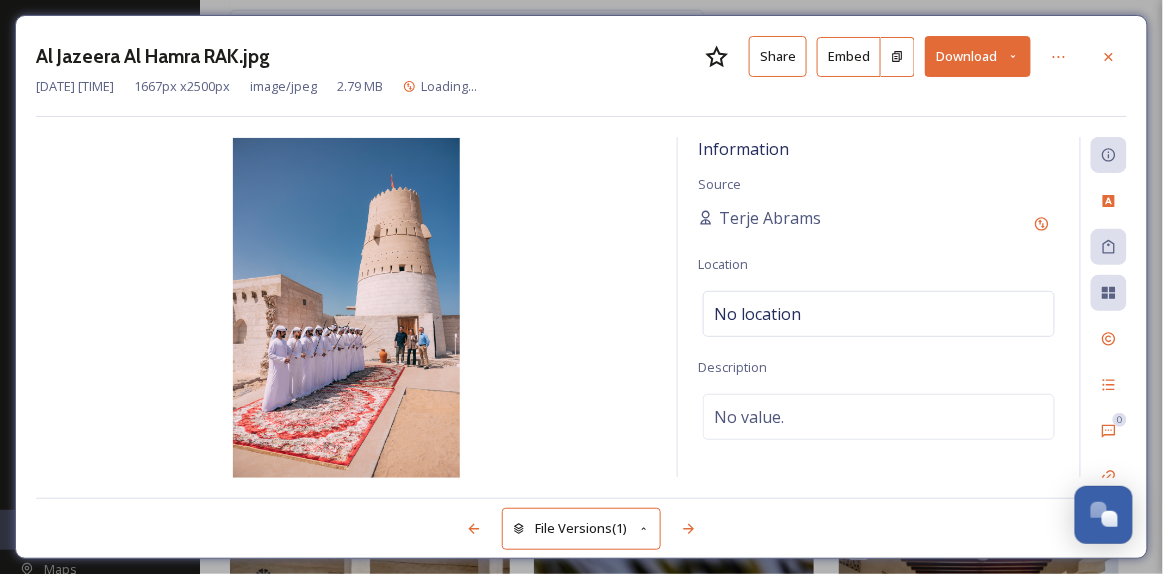 click 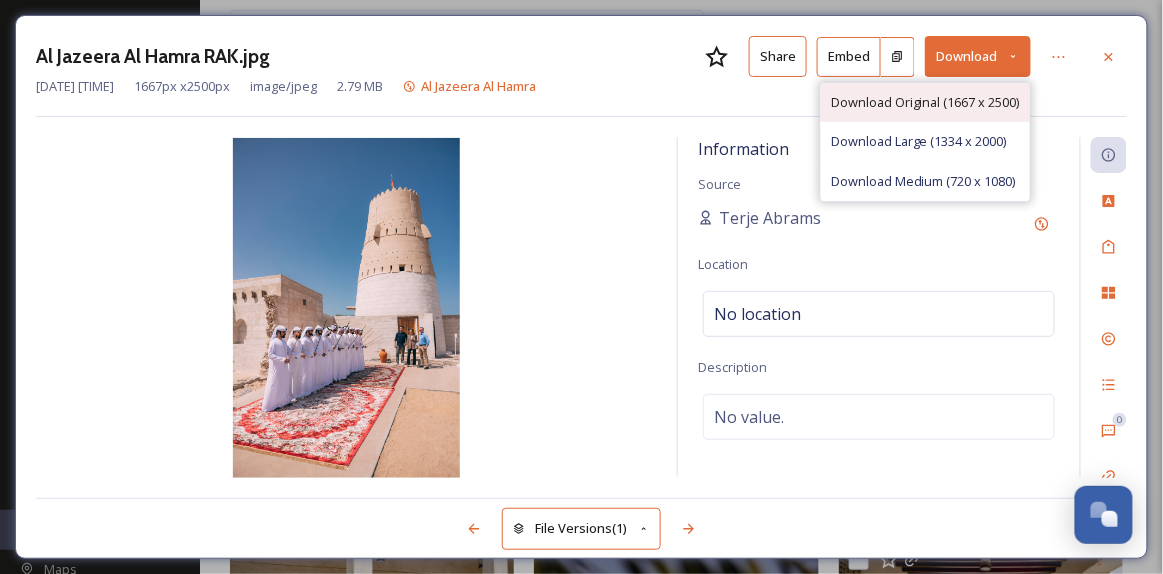 click on "Download Original (1667 x 2500)" at bounding box center [925, 102] 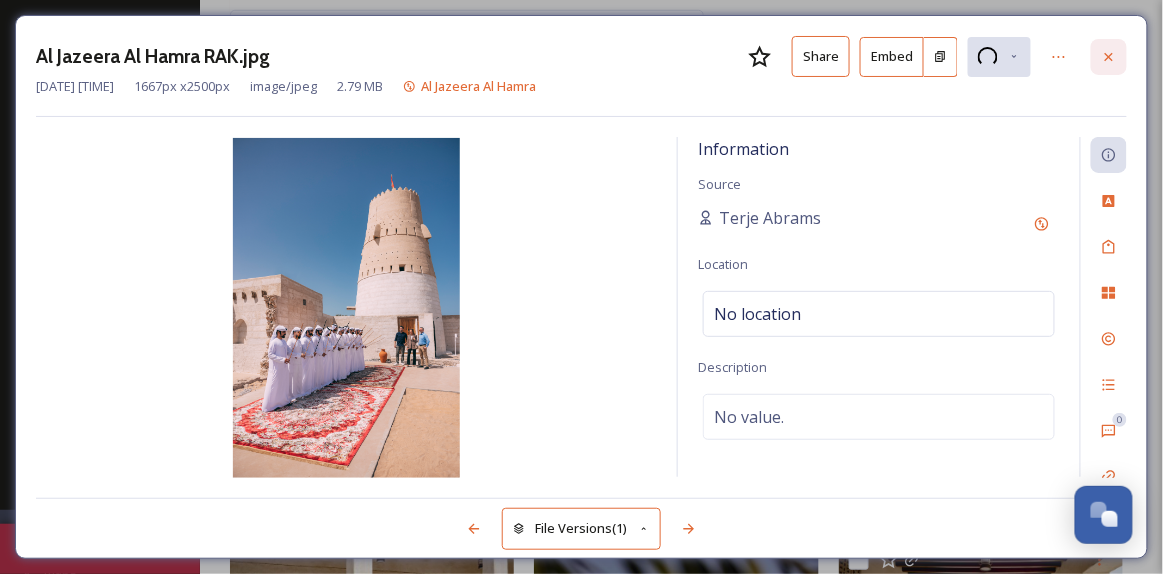 click 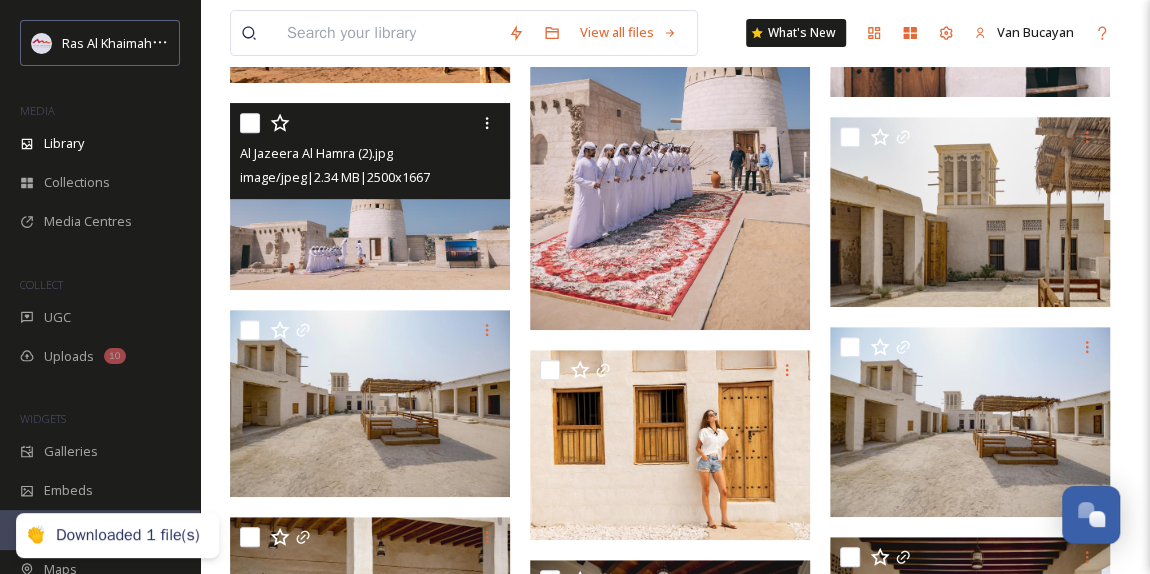 click at bounding box center (370, 196) 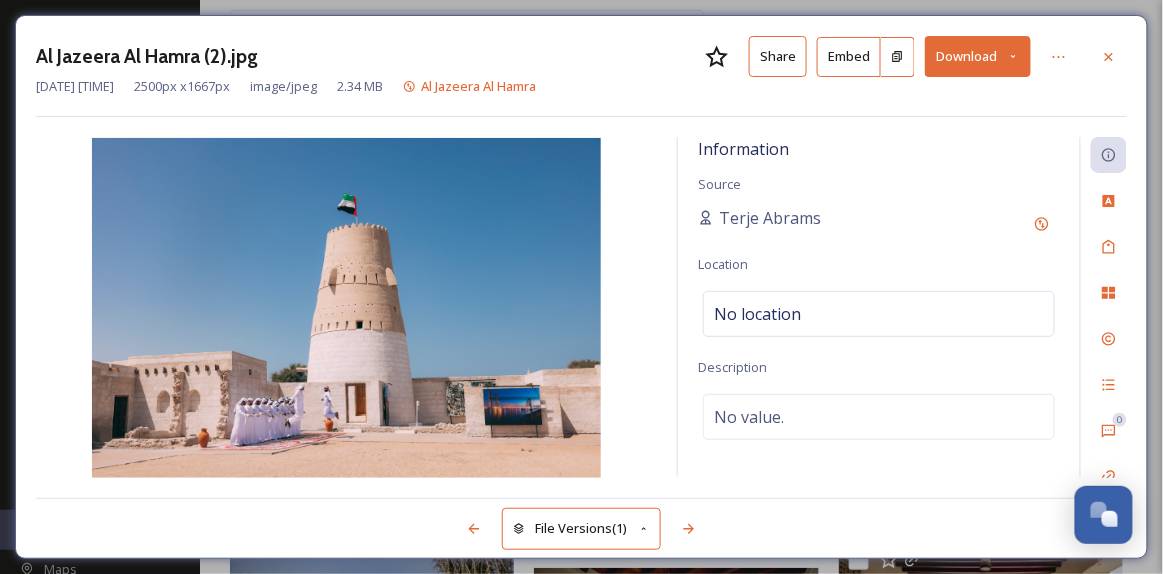 click 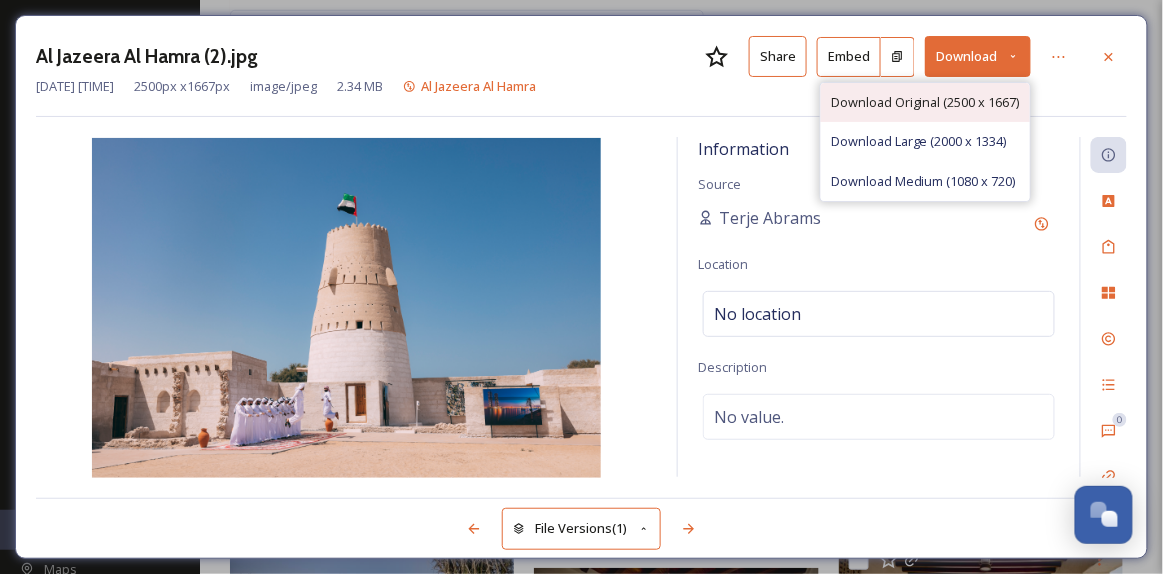 click on "Download Original (2500 x 1667)" at bounding box center (925, 102) 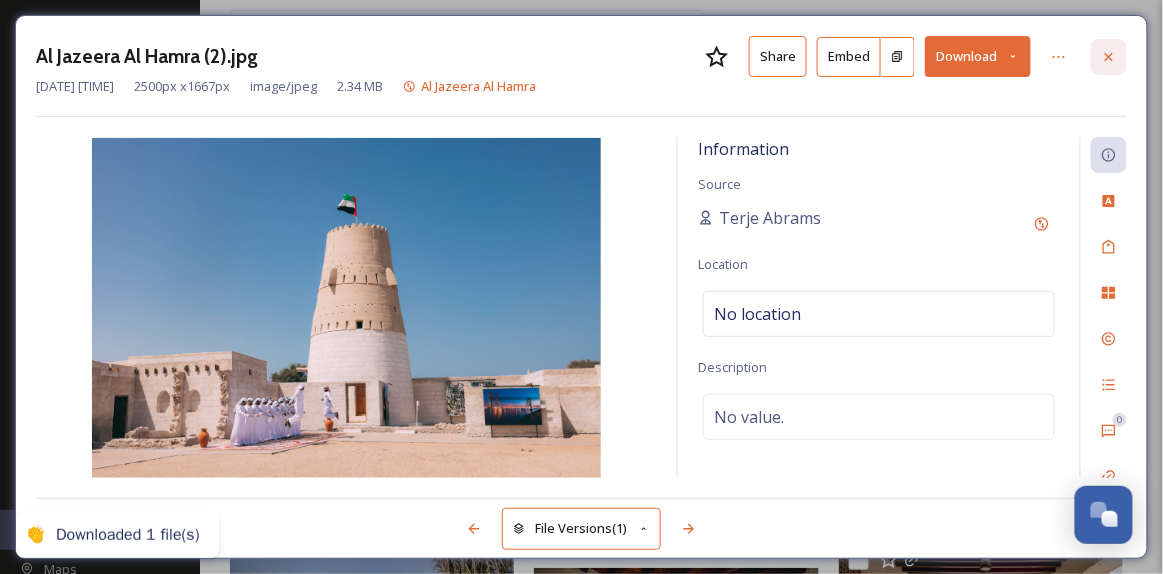click 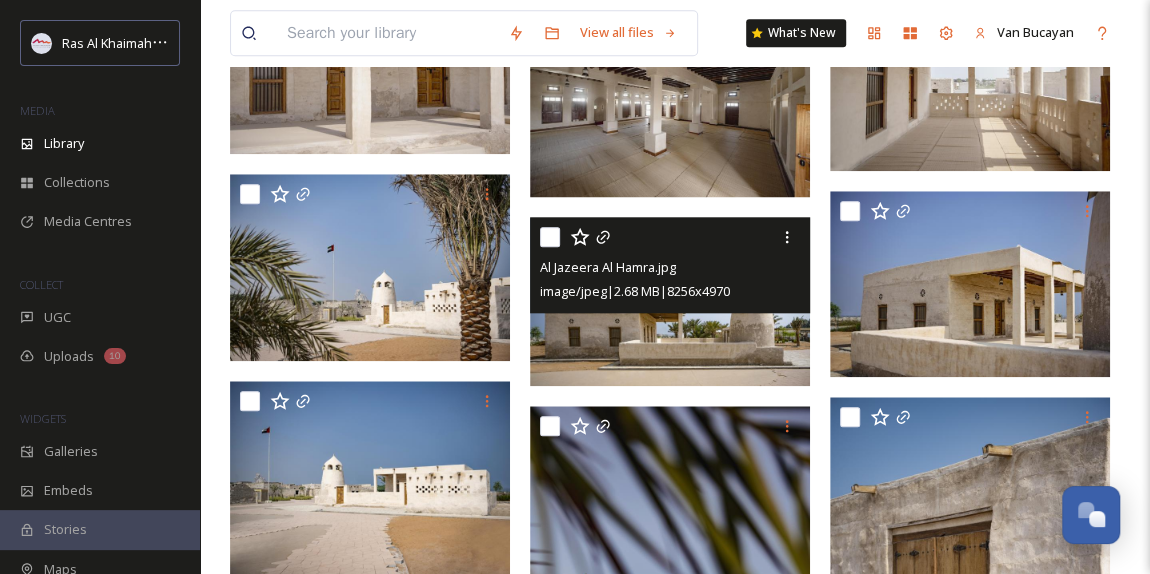 scroll, scrollTop: 272, scrollLeft: 0, axis: vertical 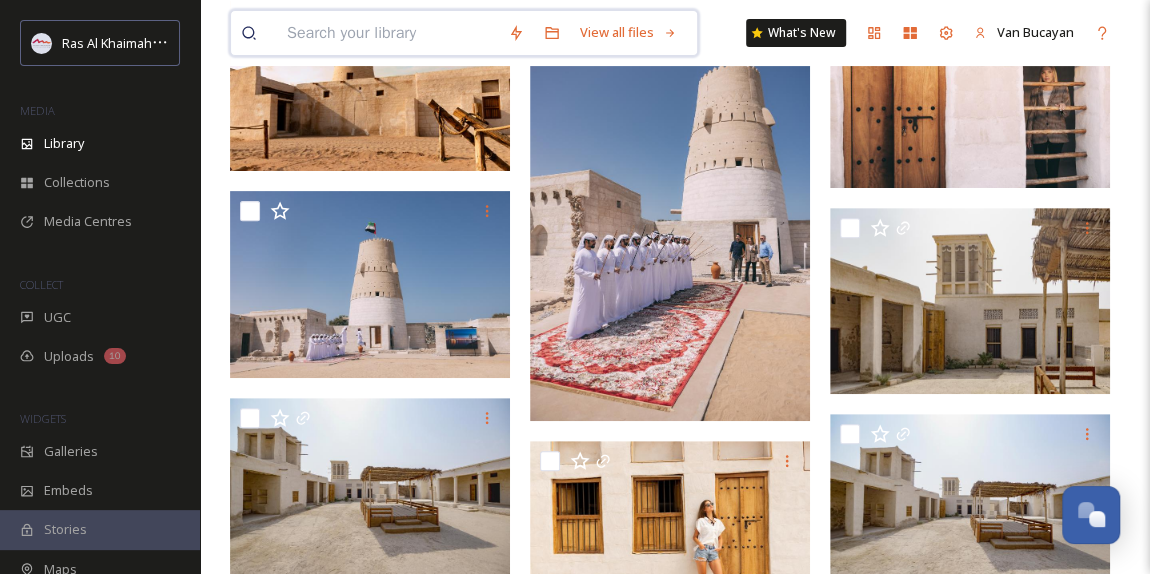 click at bounding box center (387, 33) 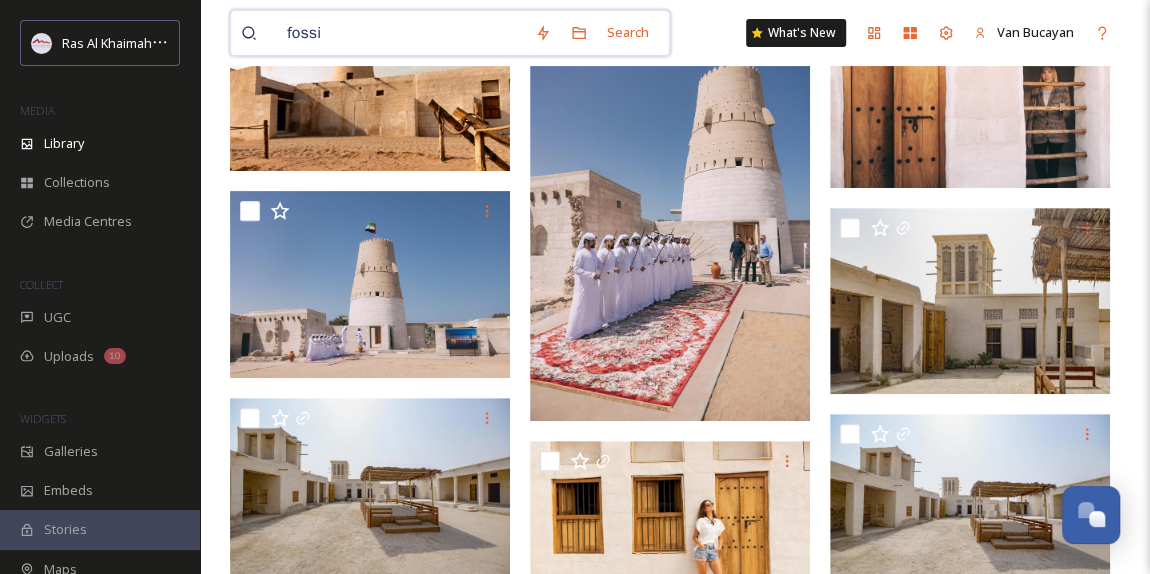 type on "fossil" 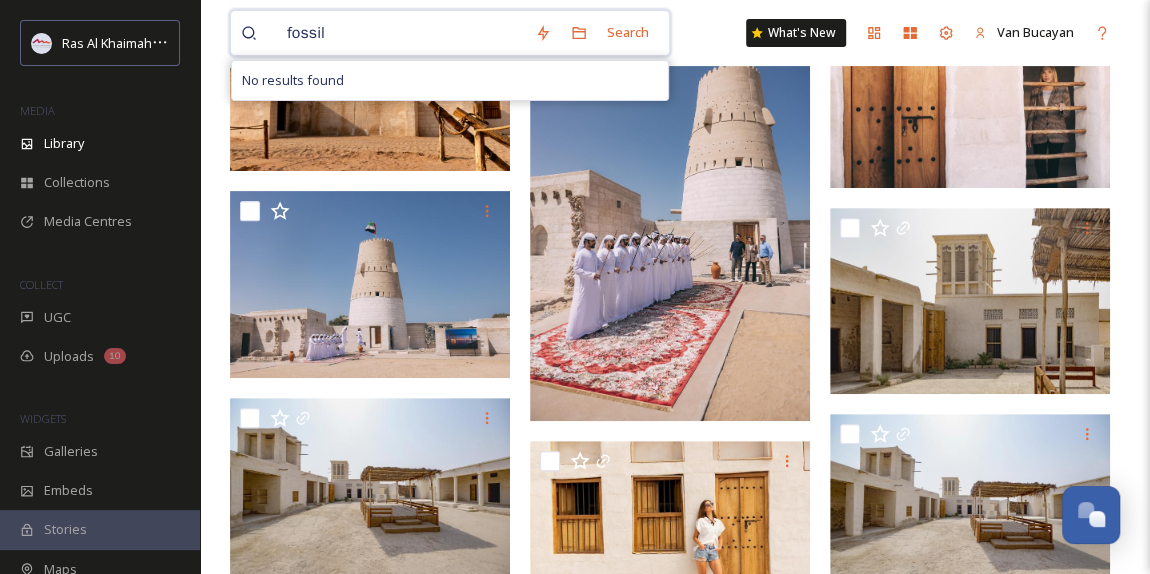 type 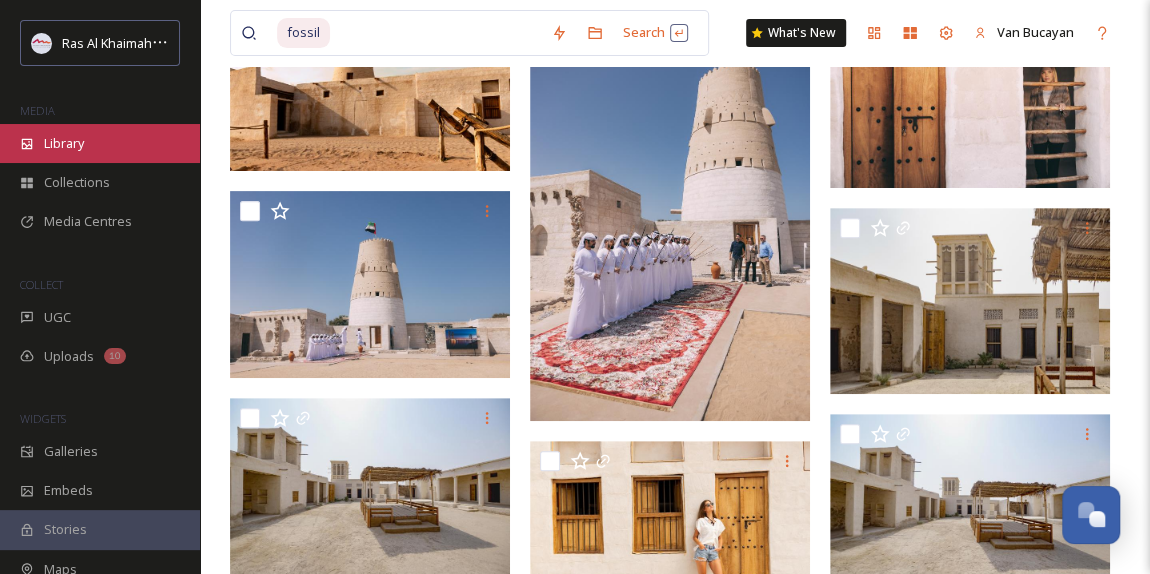 click on "Library" at bounding box center [100, 143] 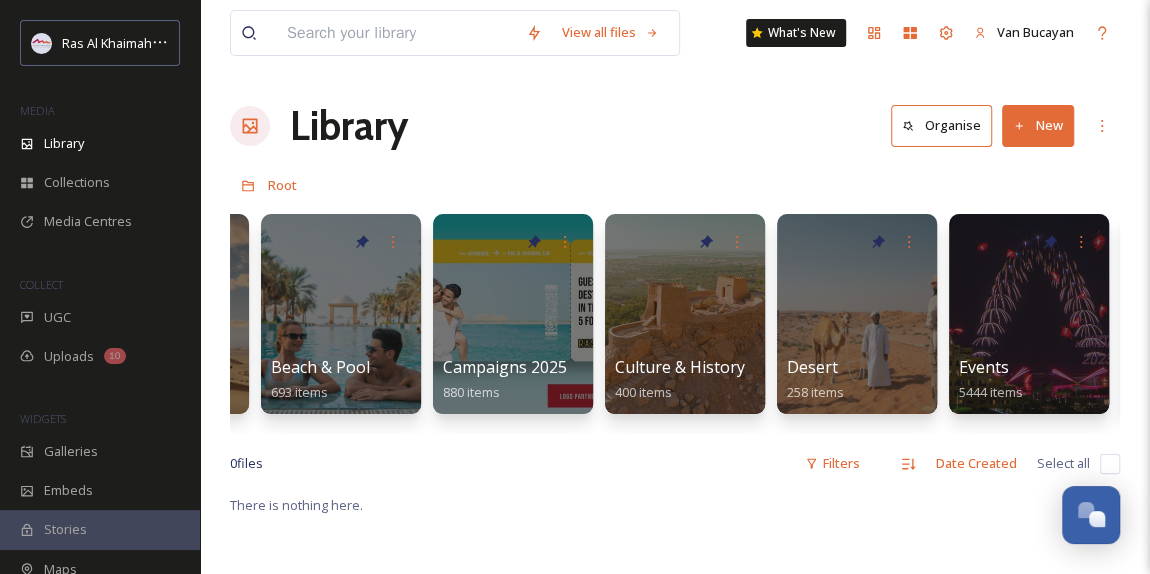 scroll, scrollTop: 0, scrollLeft: 200, axis: horizontal 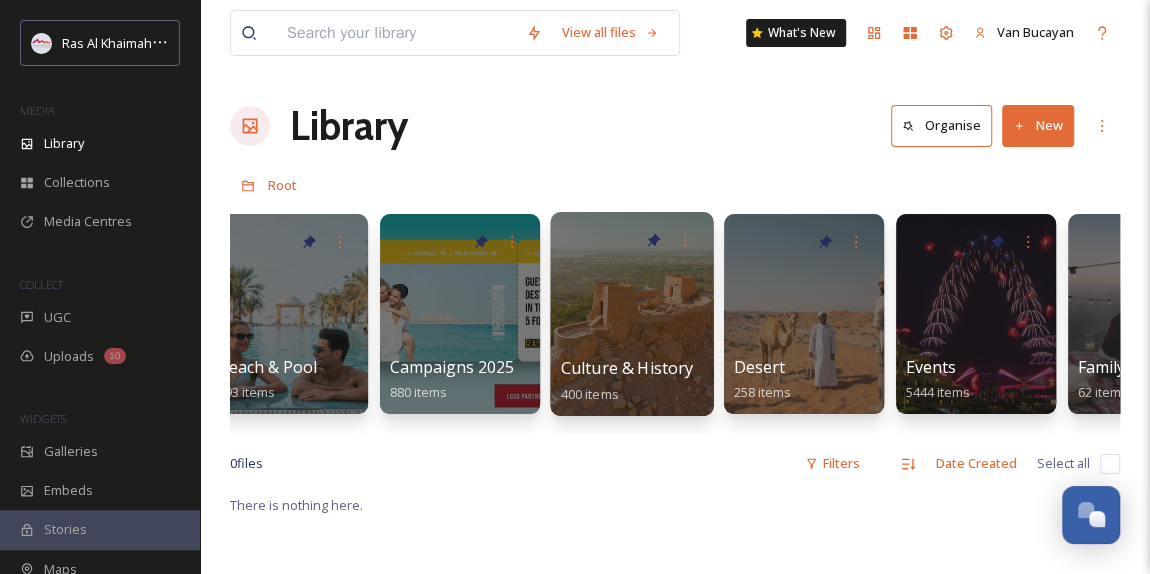 click at bounding box center (631, 314) 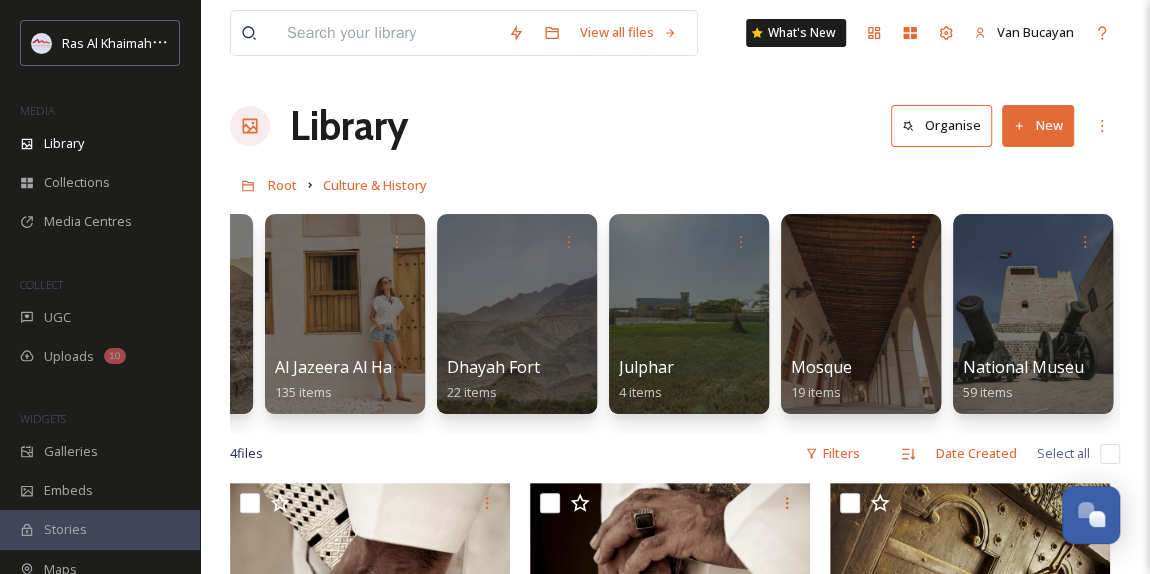 scroll, scrollTop: 0, scrollLeft: 158, axis: horizontal 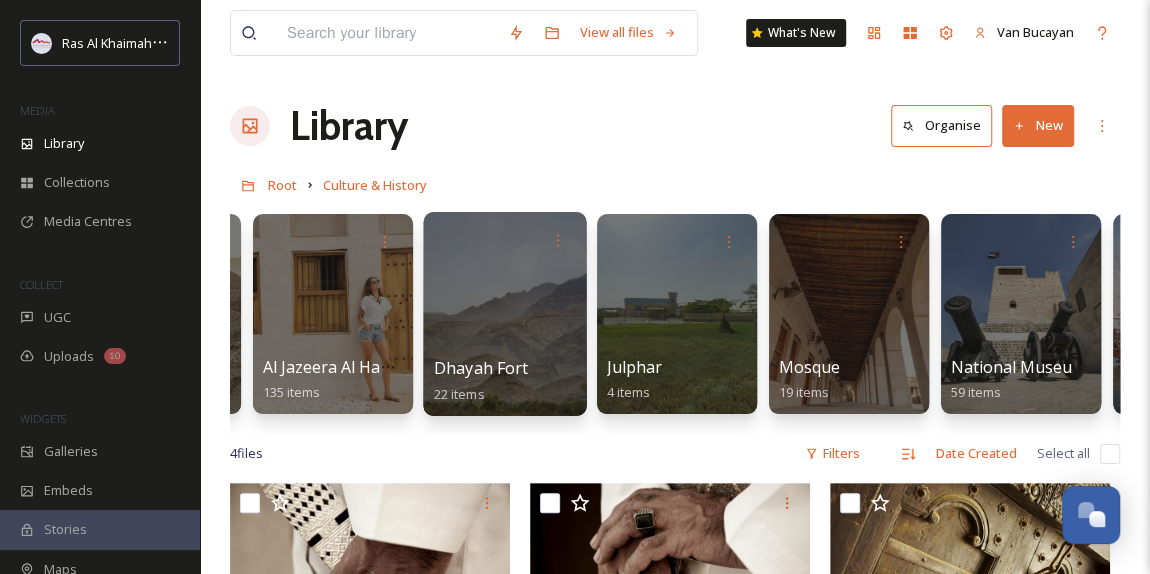 click at bounding box center (504, 314) 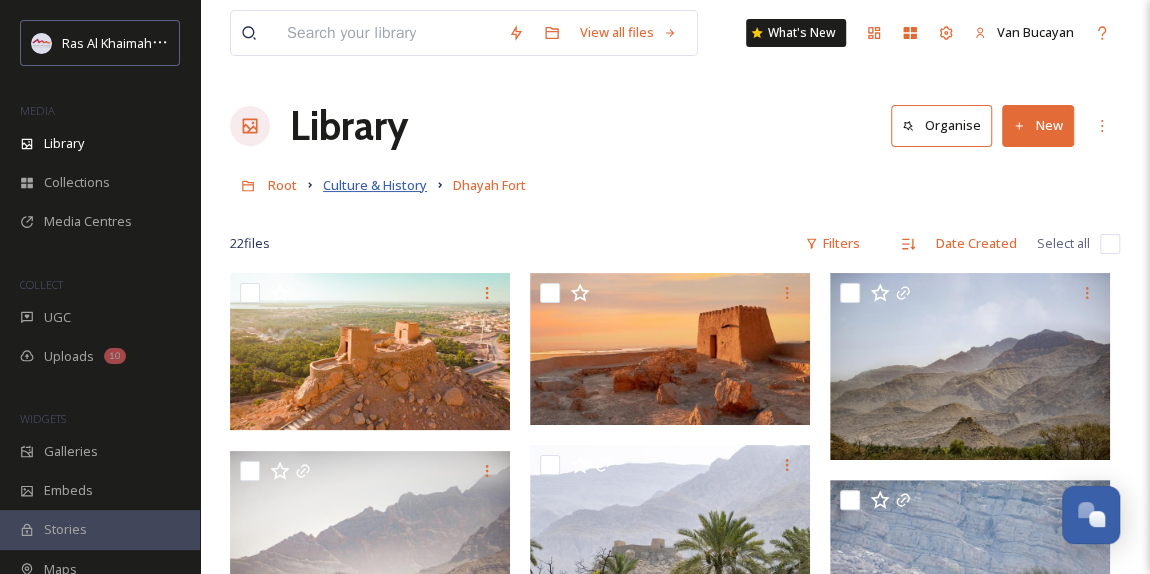 click on "Culture & History" at bounding box center [375, 185] 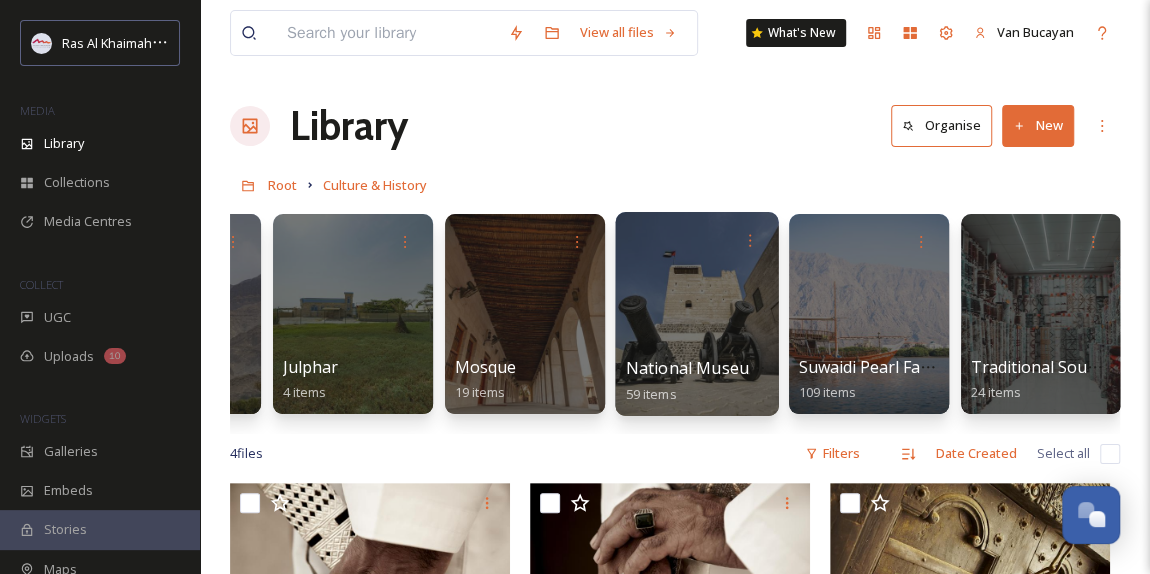 scroll, scrollTop: 0, scrollLeft: 478, axis: horizontal 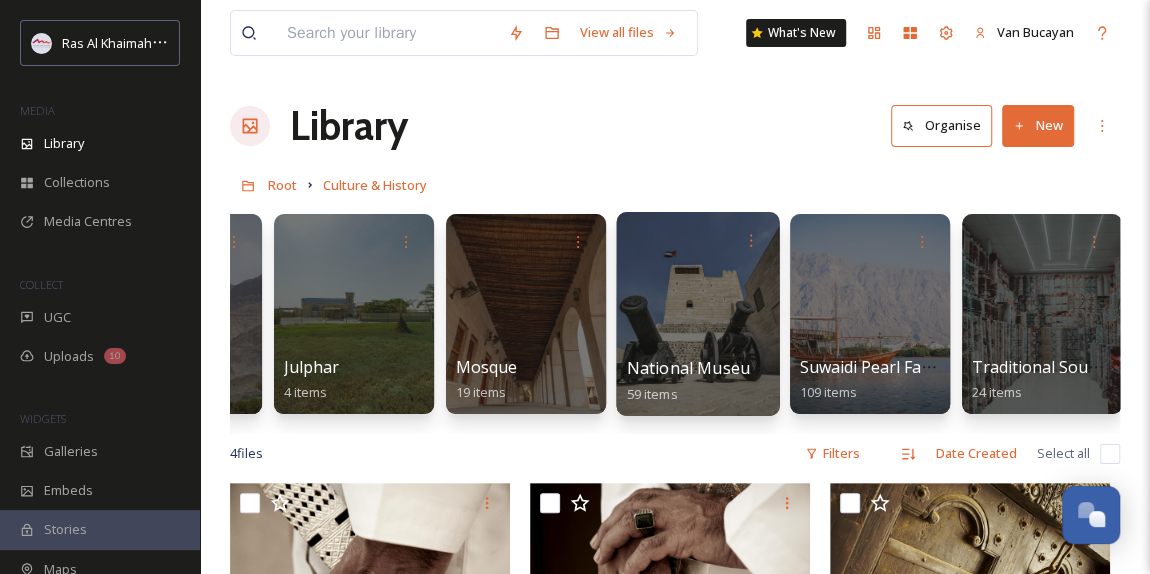 click at bounding box center [697, 314] 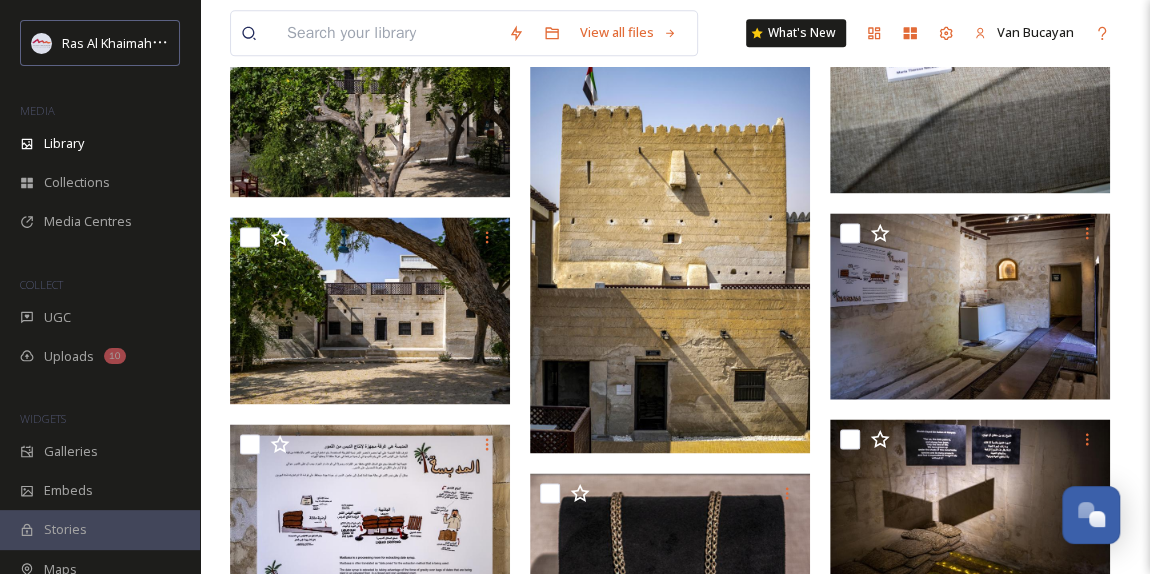 scroll, scrollTop: 1545, scrollLeft: 0, axis: vertical 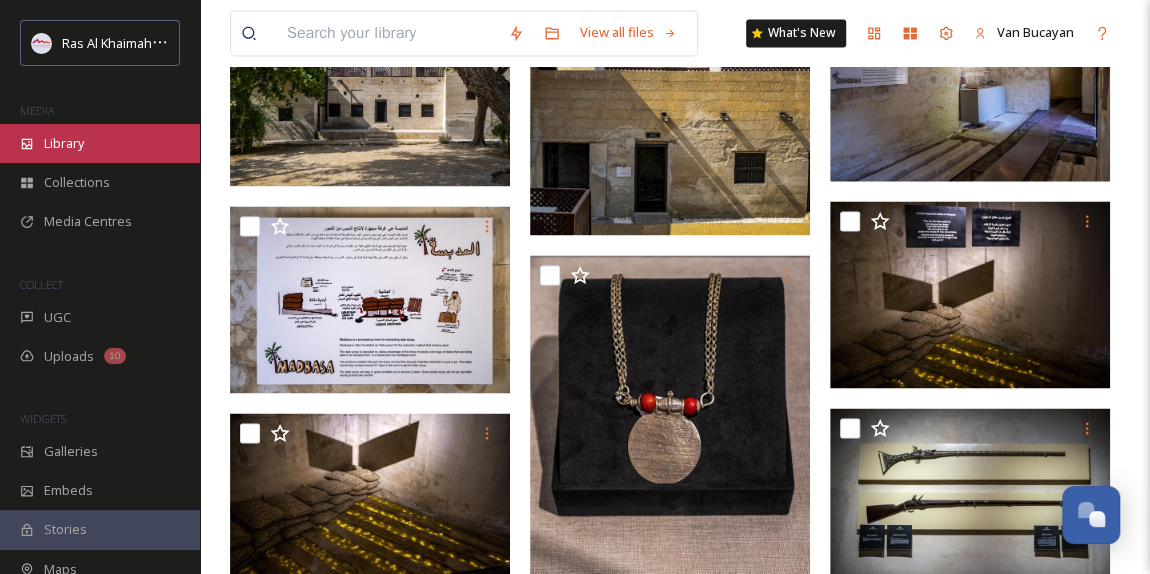 click on "Library" at bounding box center [64, 143] 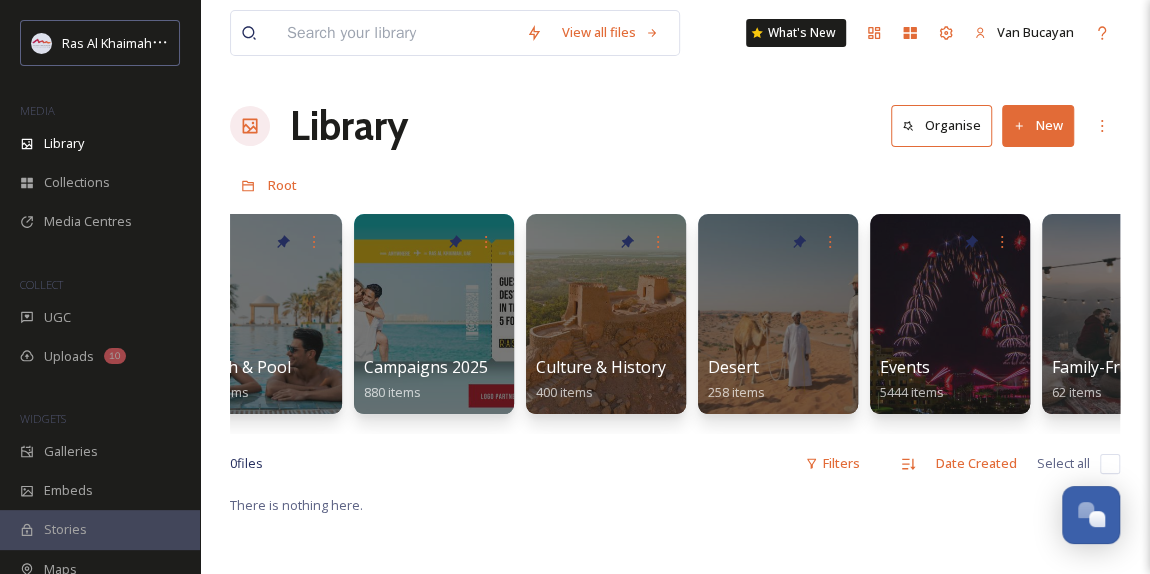 scroll, scrollTop: 0, scrollLeft: 0, axis: both 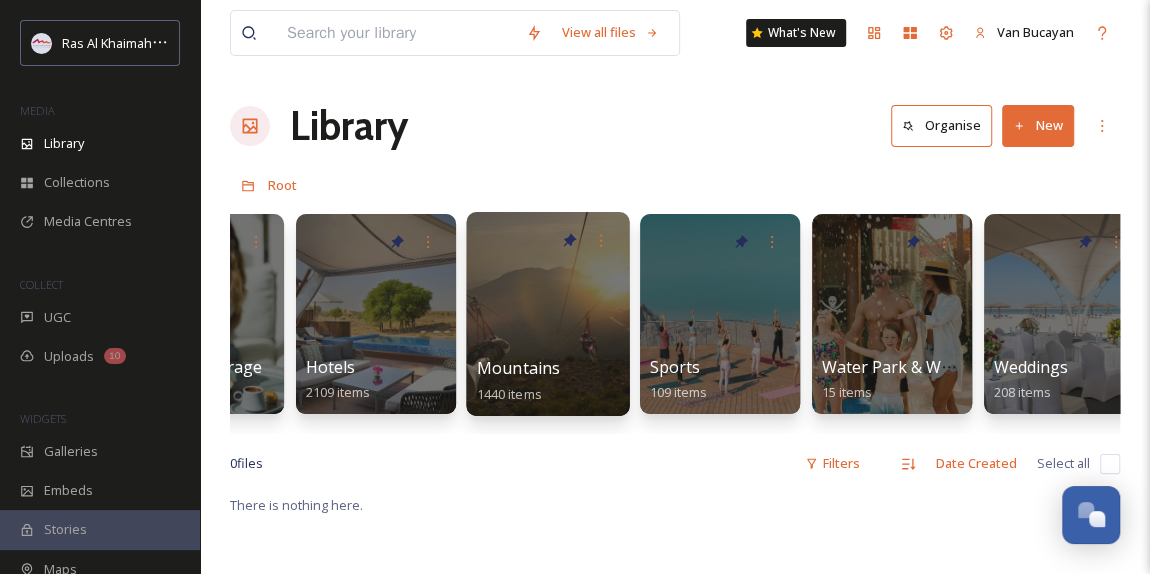 click at bounding box center [547, 314] 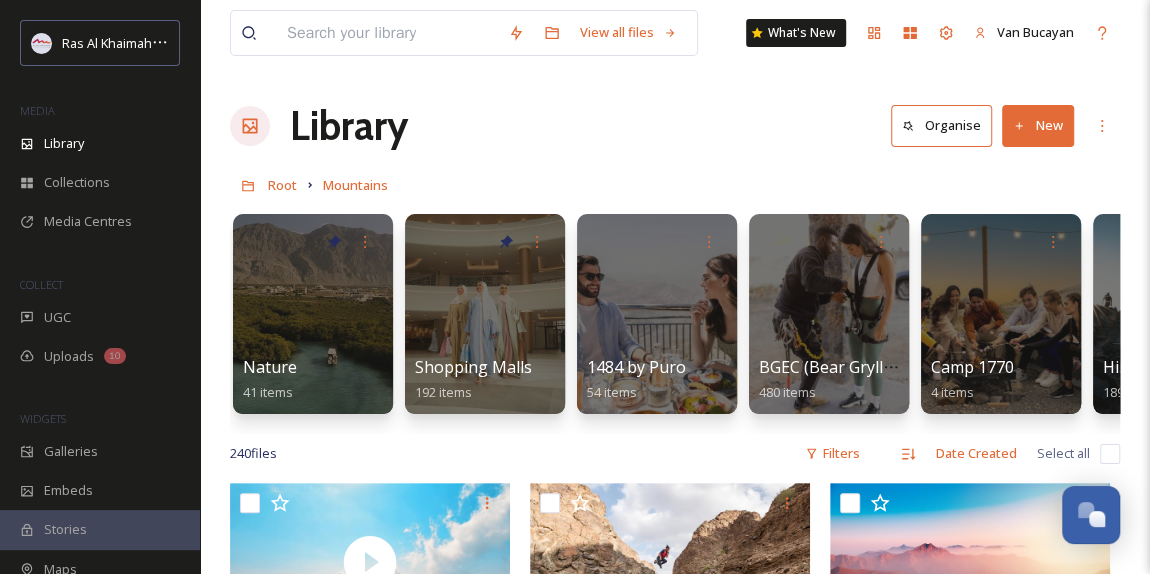 scroll, scrollTop: 0, scrollLeft: 0, axis: both 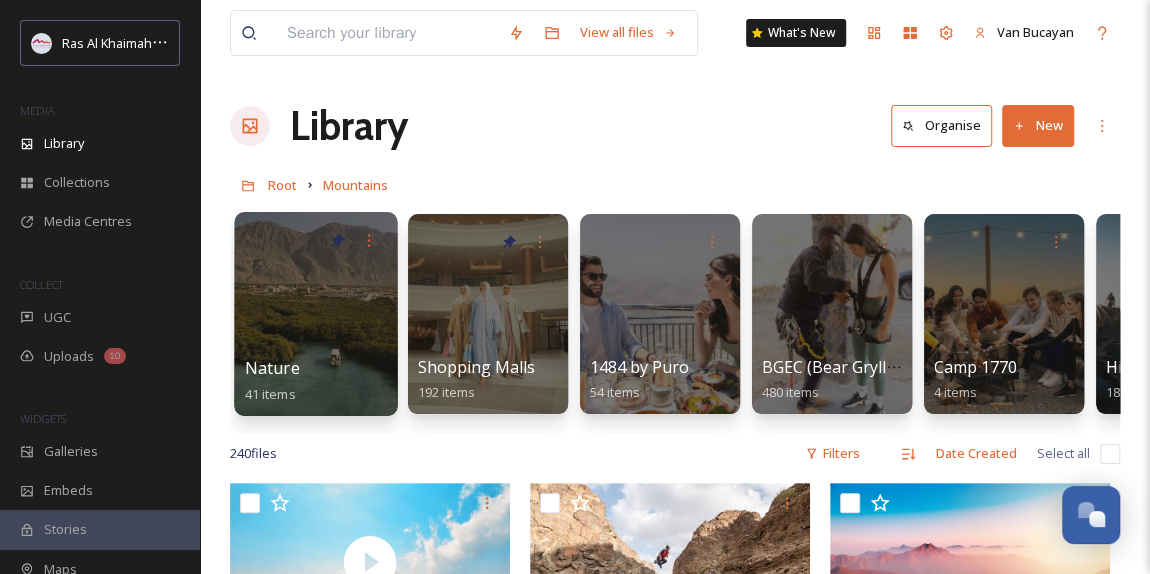 click at bounding box center [315, 314] 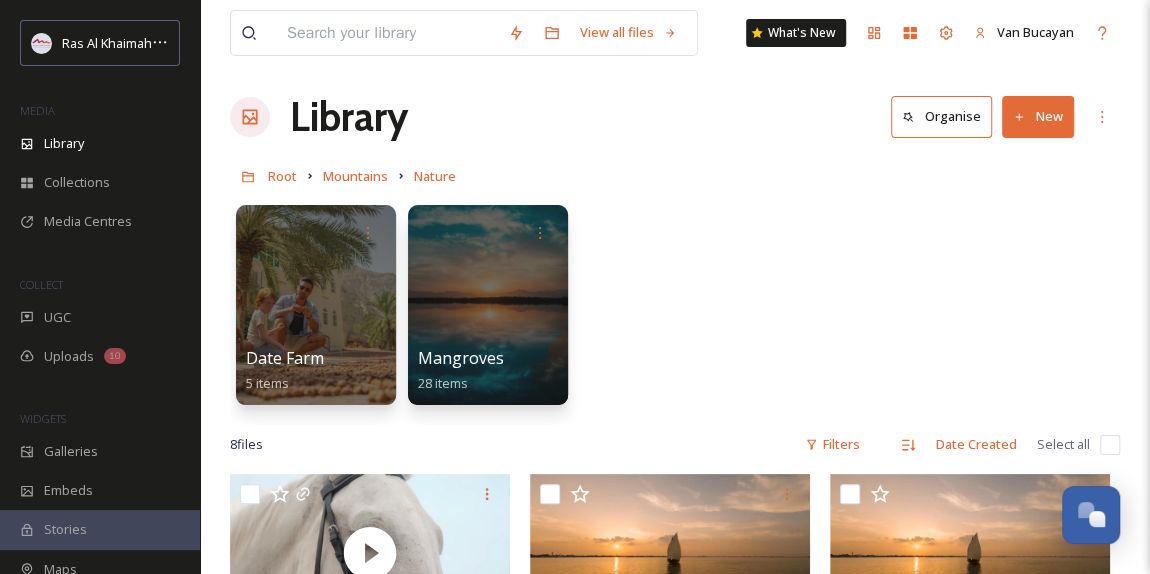 scroll, scrollTop: 0, scrollLeft: 0, axis: both 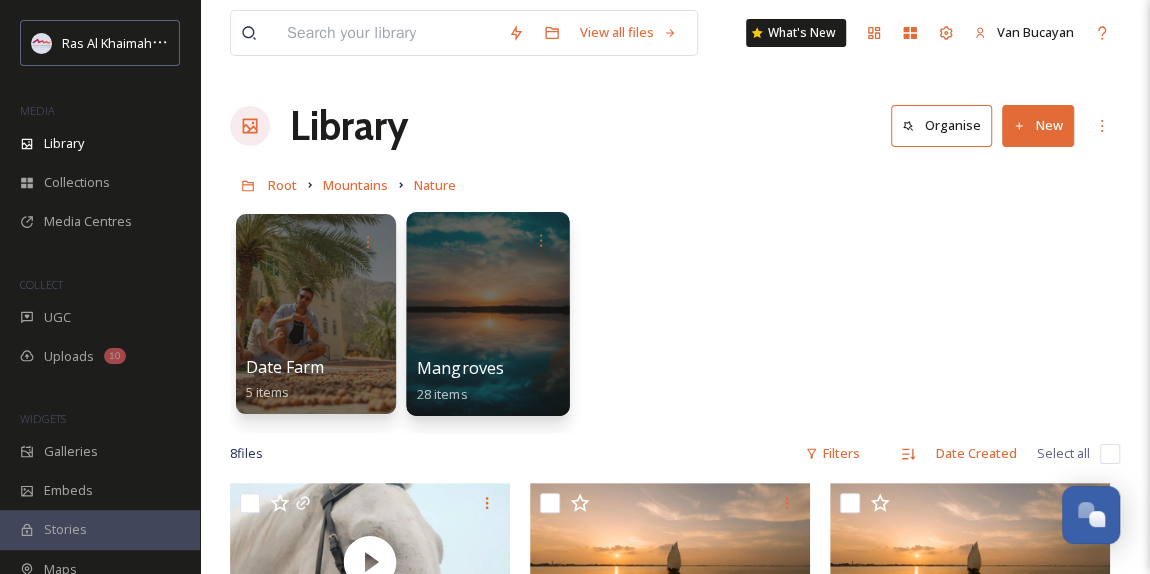 click at bounding box center (487, 314) 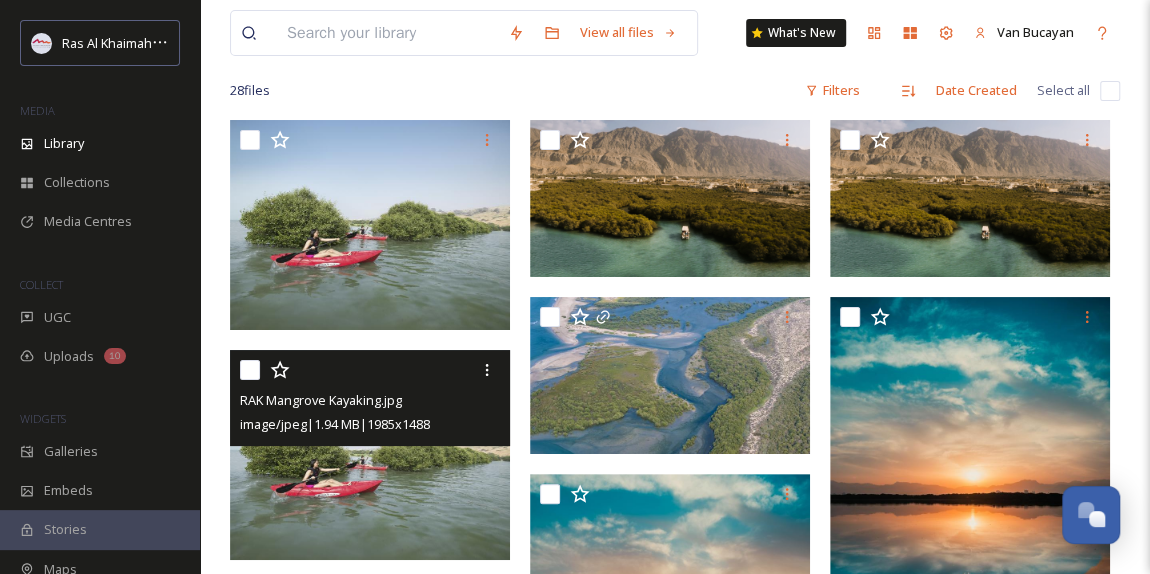 scroll, scrollTop: 0, scrollLeft: 0, axis: both 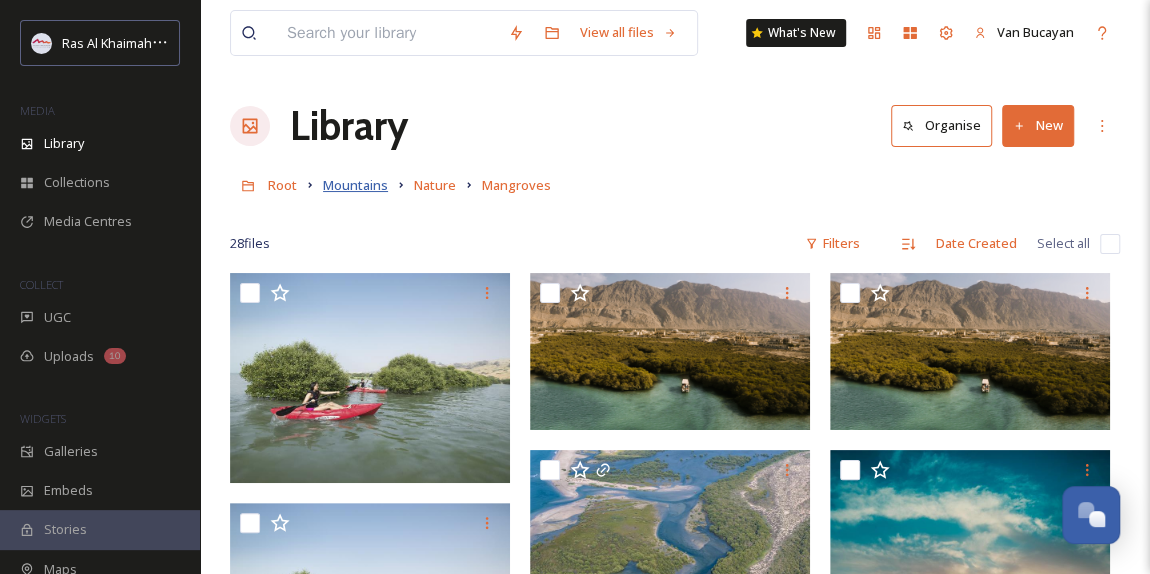 click on "Mountains" at bounding box center (355, 185) 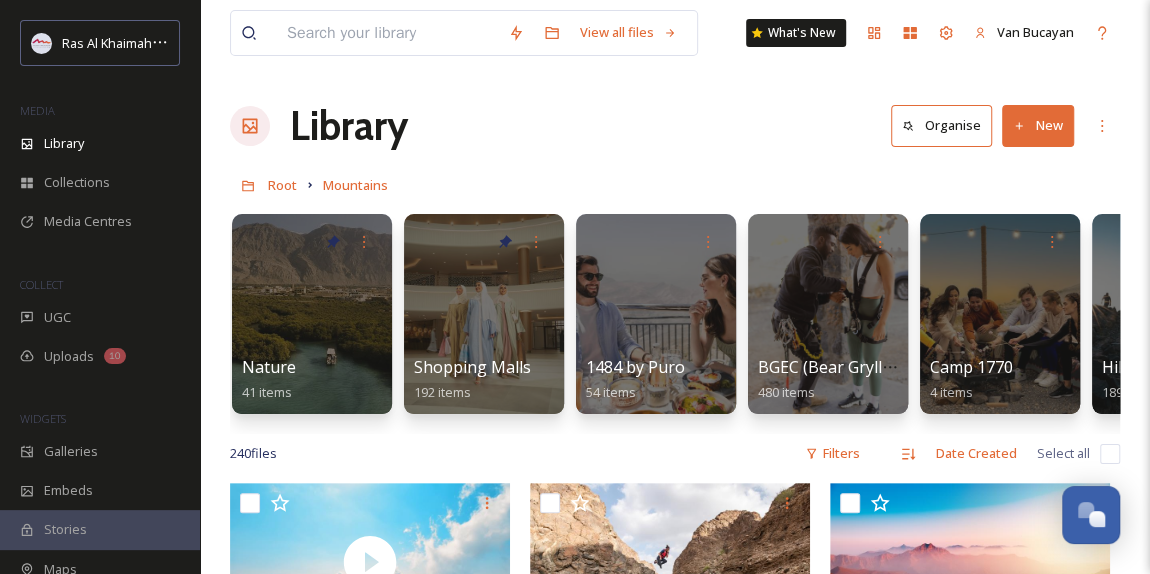 scroll, scrollTop: 0, scrollLeft: 0, axis: both 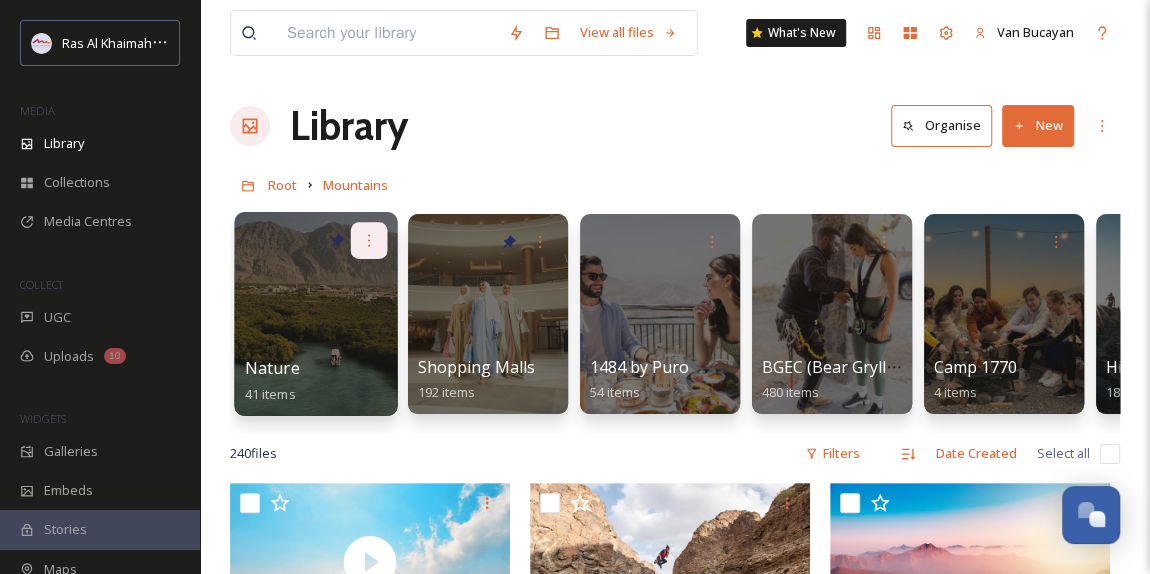 click 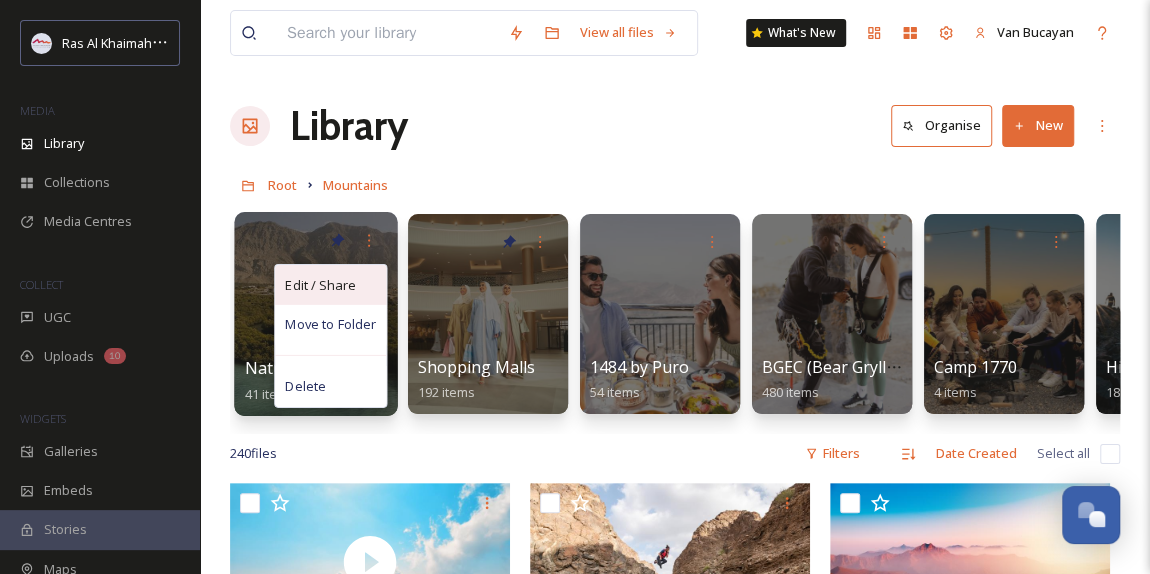 click on "Edit / Share" at bounding box center [320, 285] 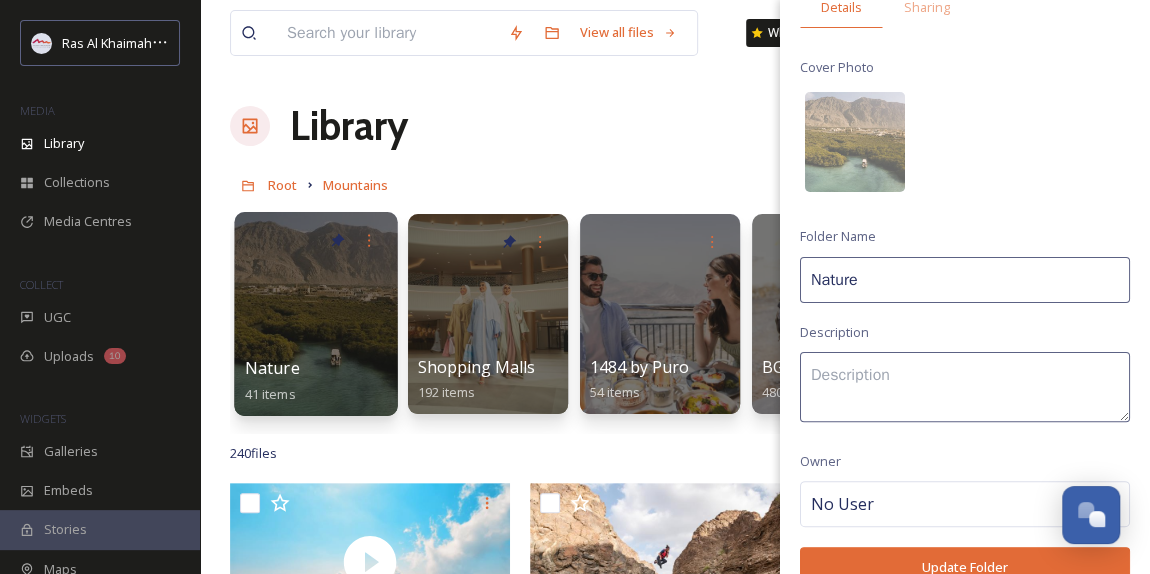 scroll, scrollTop: 0, scrollLeft: 0, axis: both 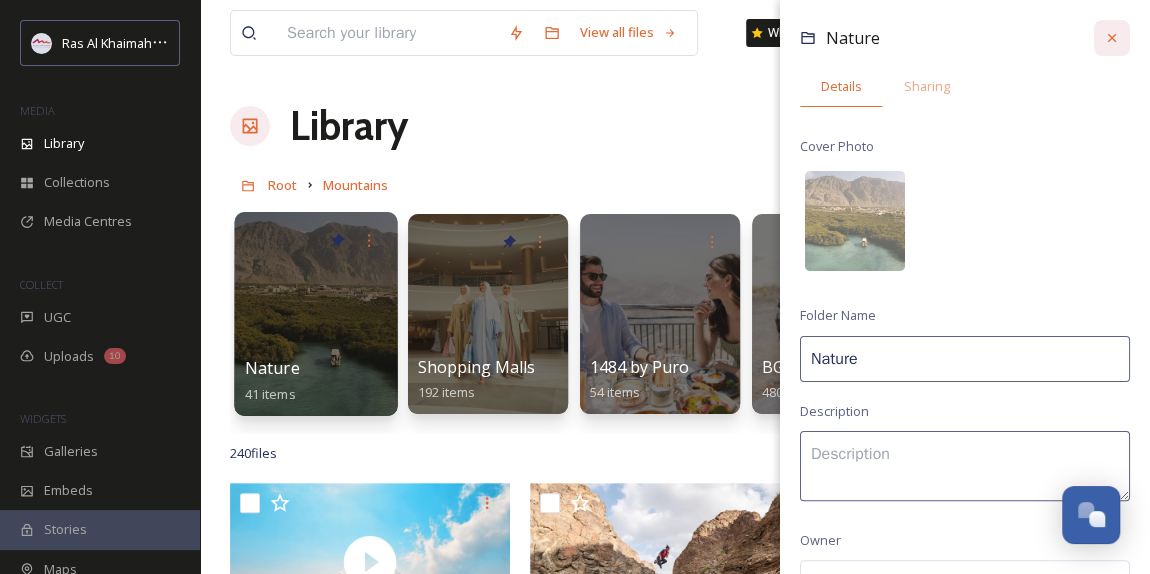click 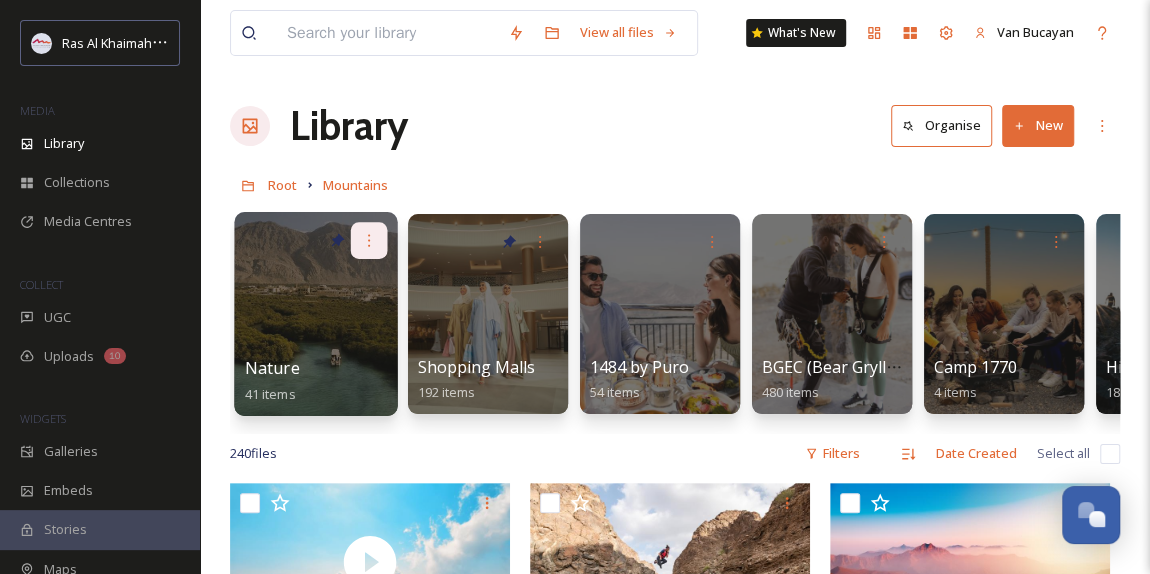 click 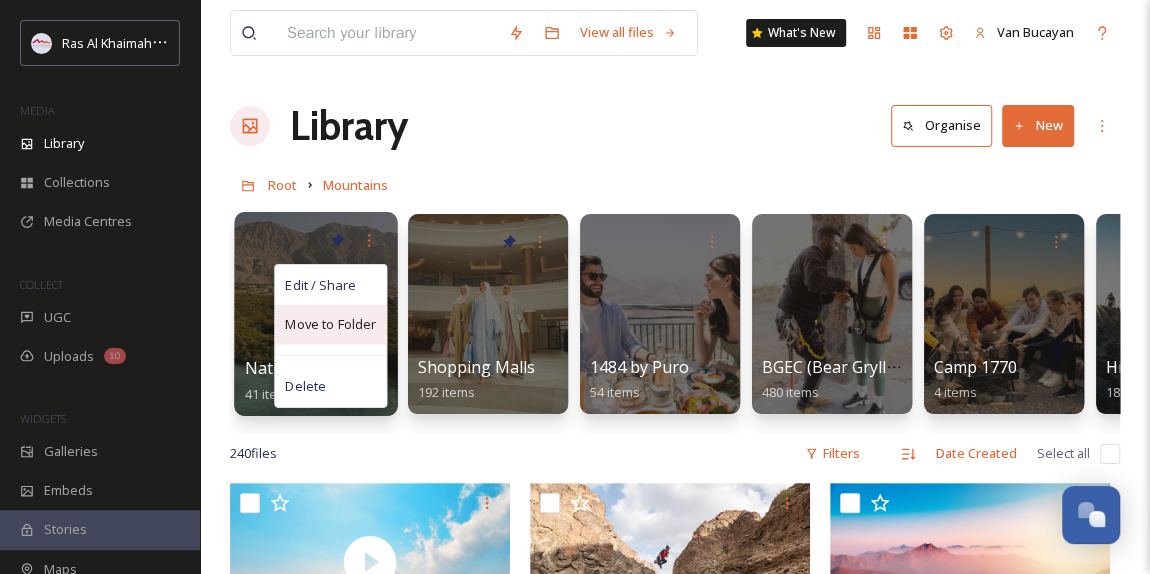 click on "Move to Folder" at bounding box center (330, 325) 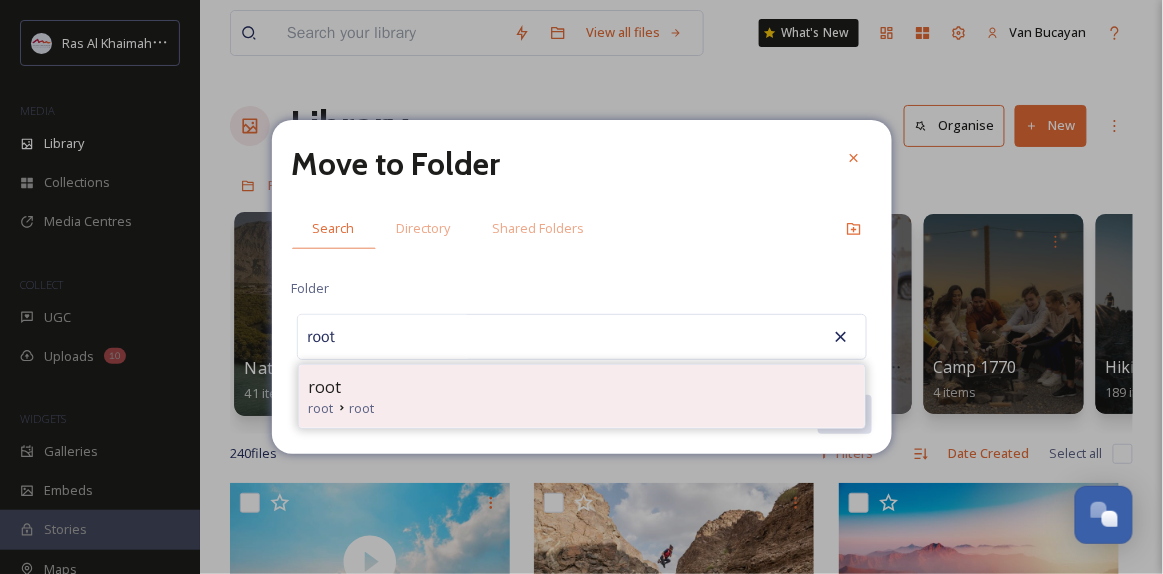 type on "root" 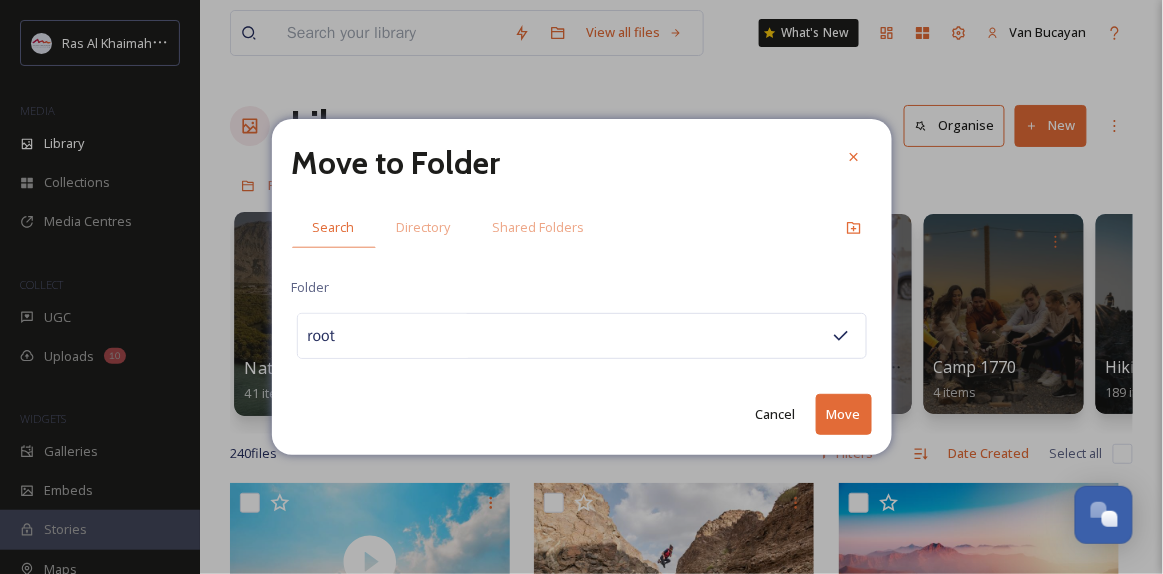 click on "Move" at bounding box center [844, 414] 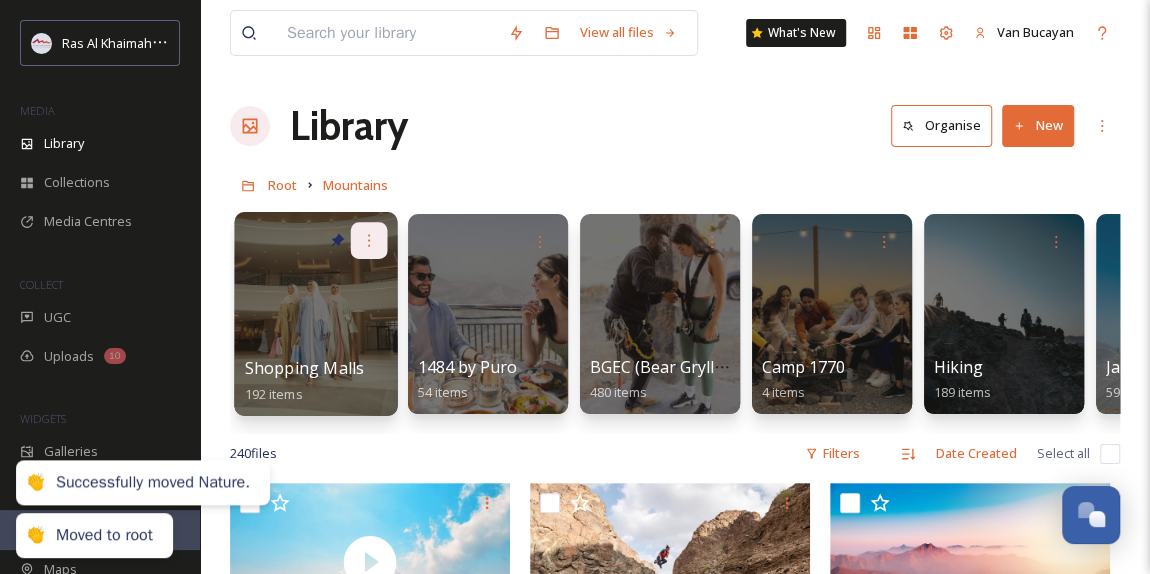 click at bounding box center (369, 240) 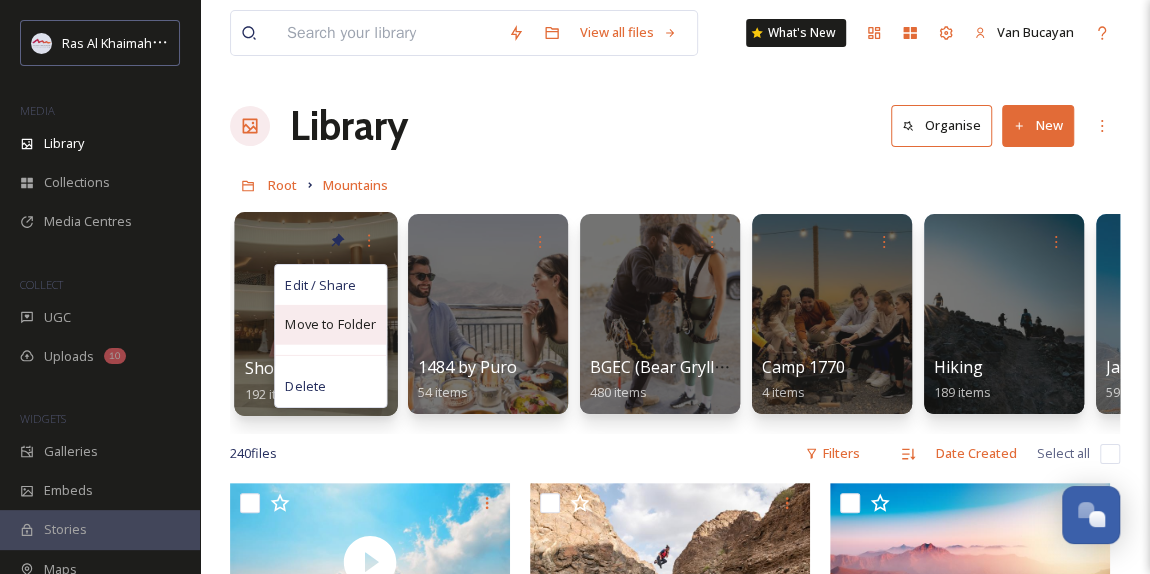 click on "Move to Folder" at bounding box center (330, 325) 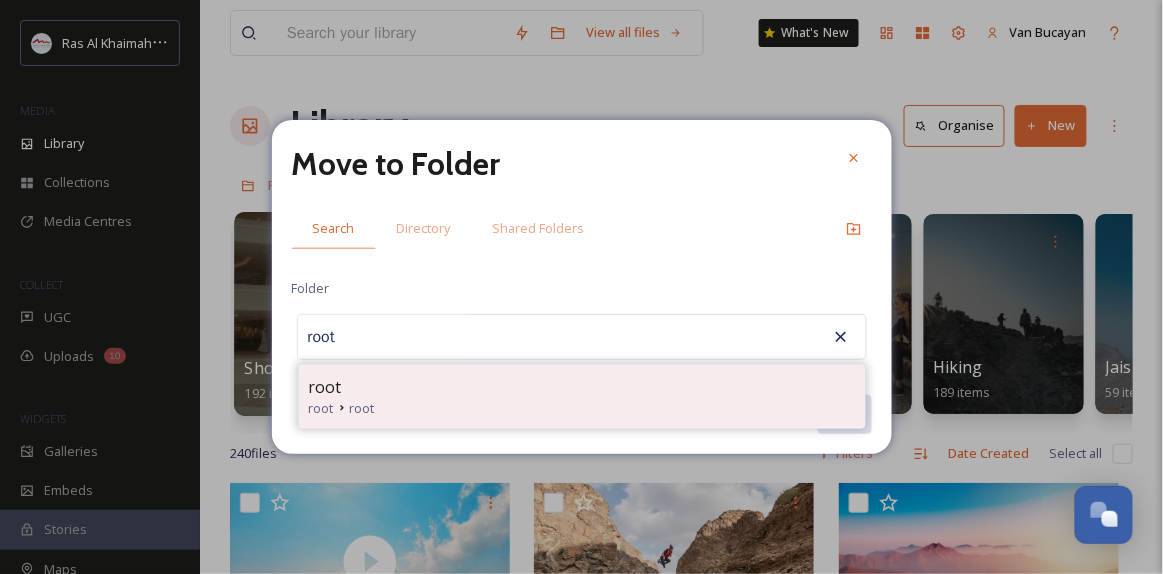 type on "root" 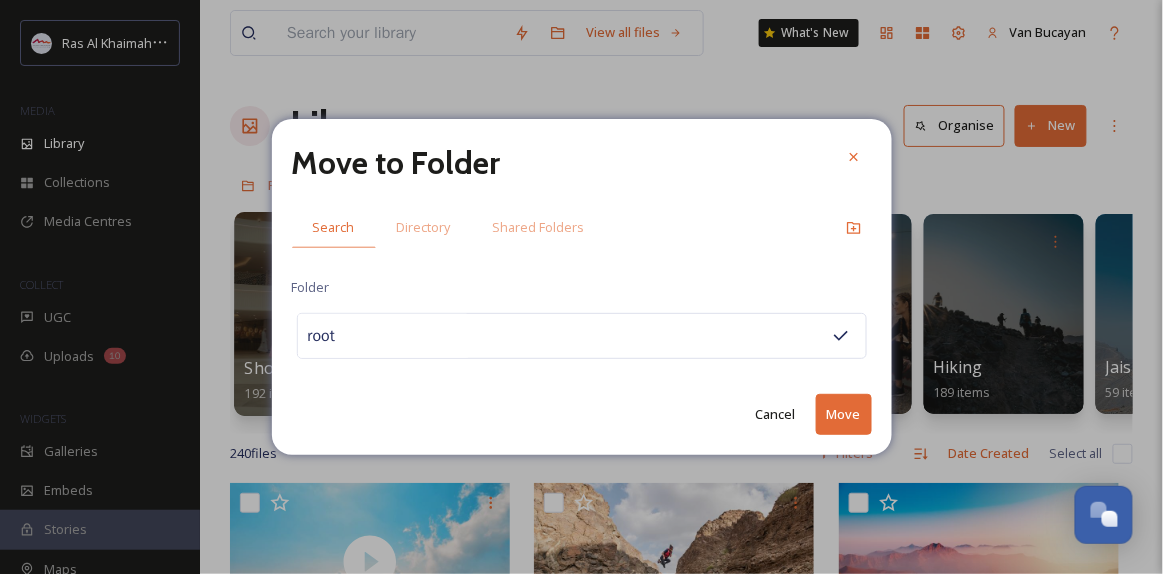 click on "Move" at bounding box center [844, 414] 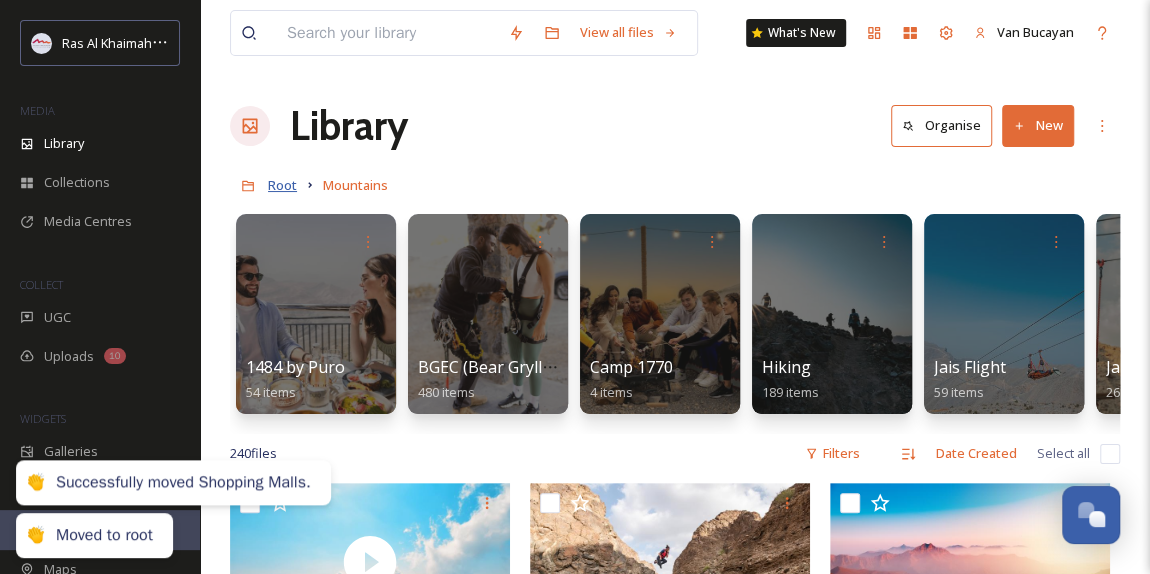 click on "Root" at bounding box center (282, 185) 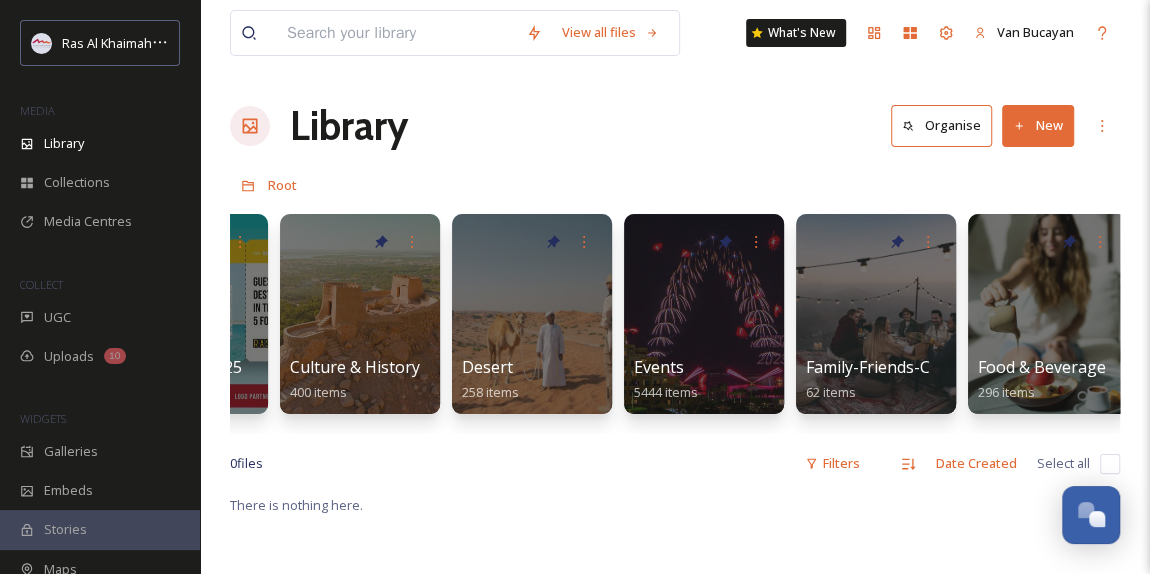 scroll, scrollTop: 0, scrollLeft: 0, axis: both 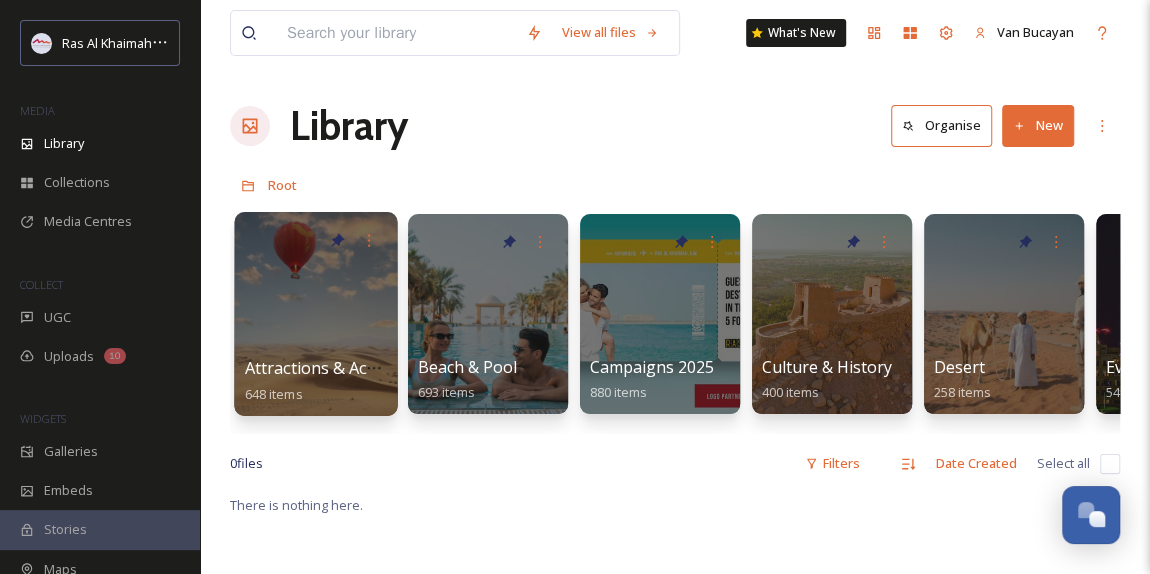 click at bounding box center (315, 314) 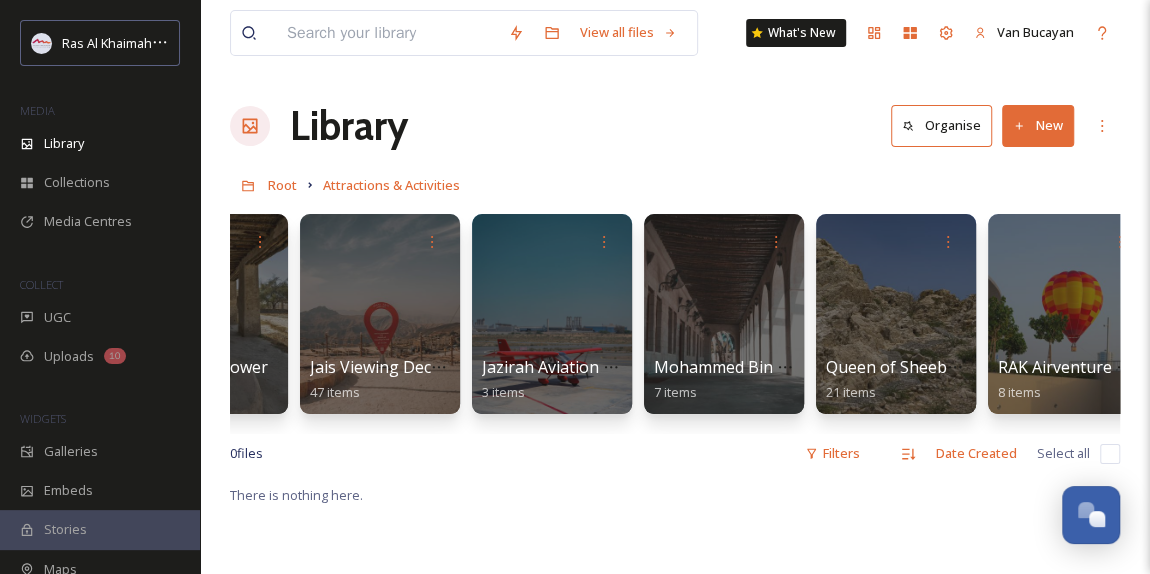 scroll, scrollTop: 0, scrollLeft: 1795, axis: horizontal 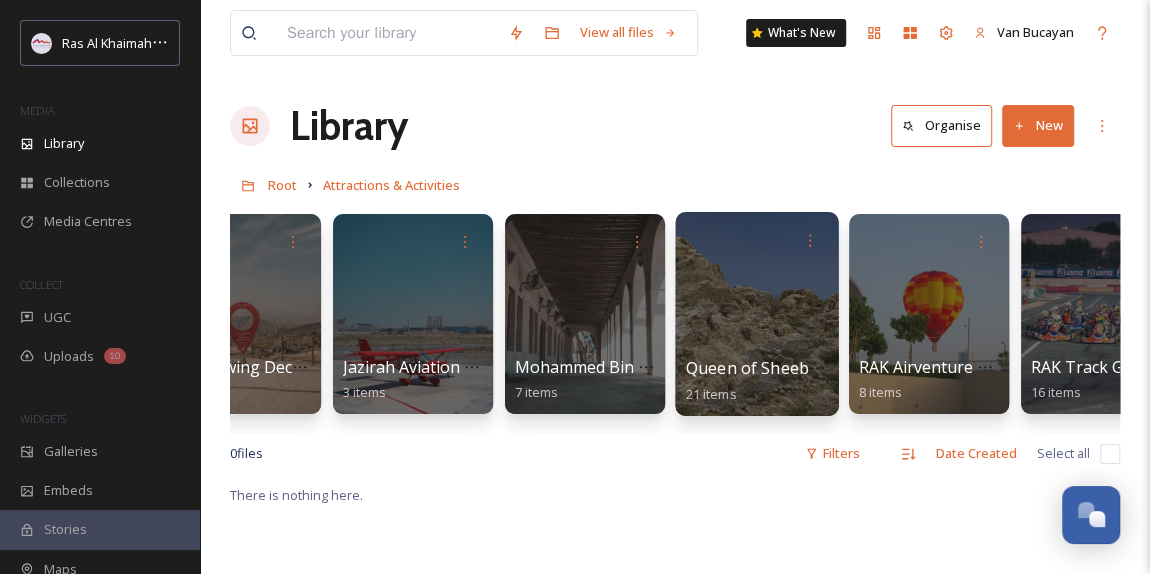 click at bounding box center (756, 314) 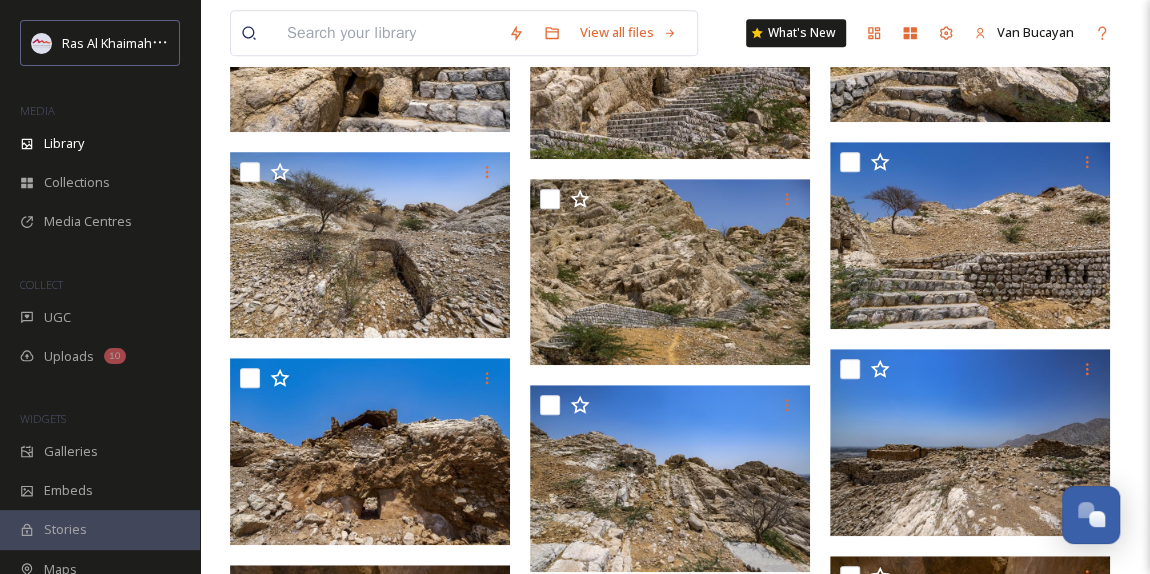 scroll, scrollTop: 0, scrollLeft: 0, axis: both 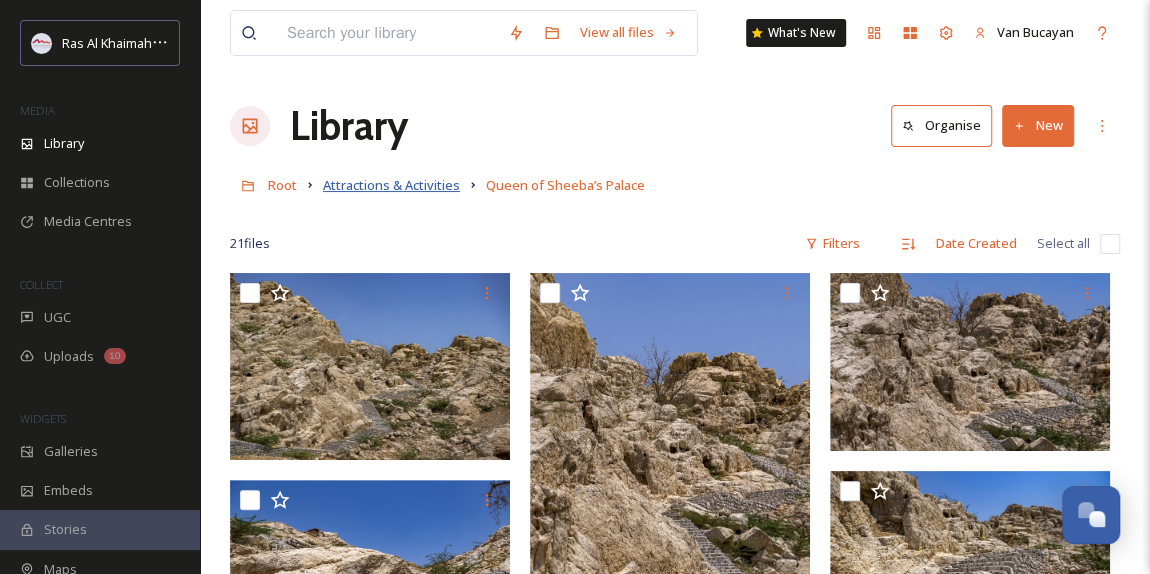 click on "Attractions & Activities" at bounding box center (391, 185) 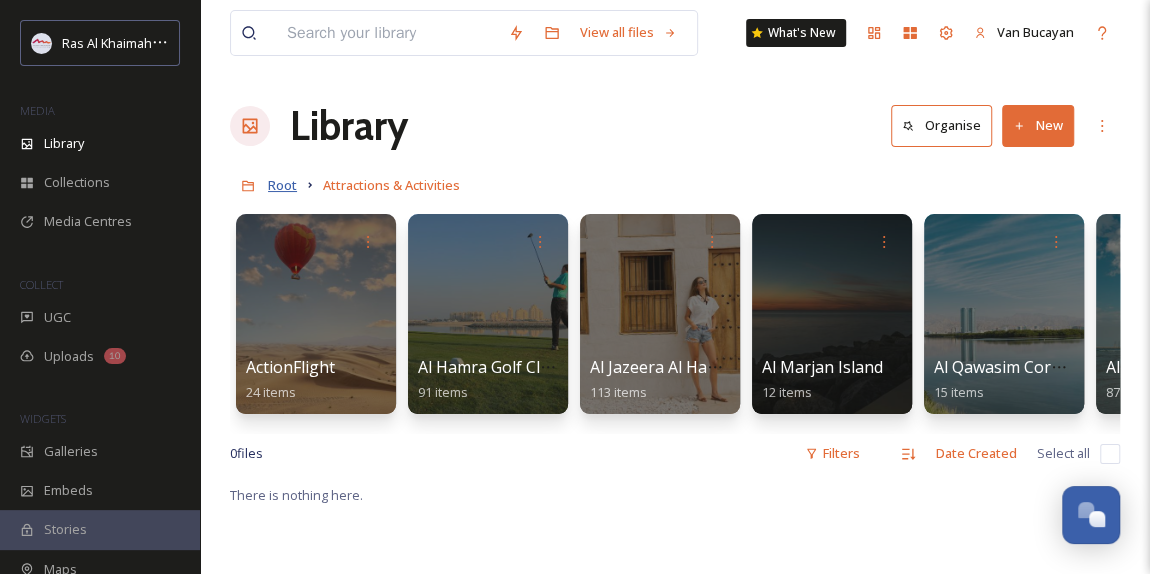 click on "Root" at bounding box center (282, 185) 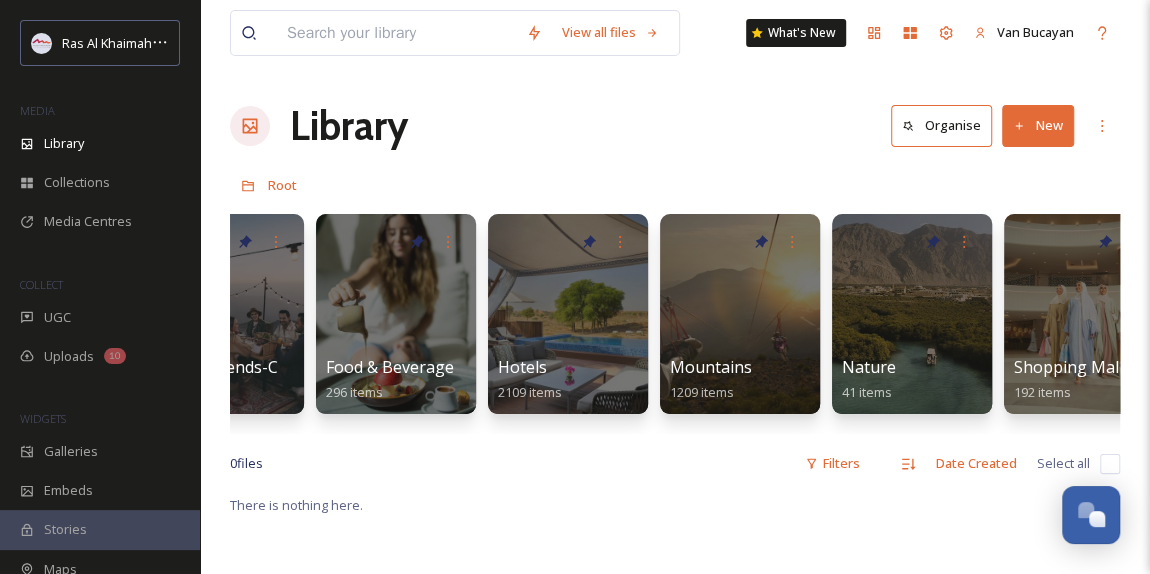 scroll, scrollTop: 0, scrollLeft: 1153, axis: horizontal 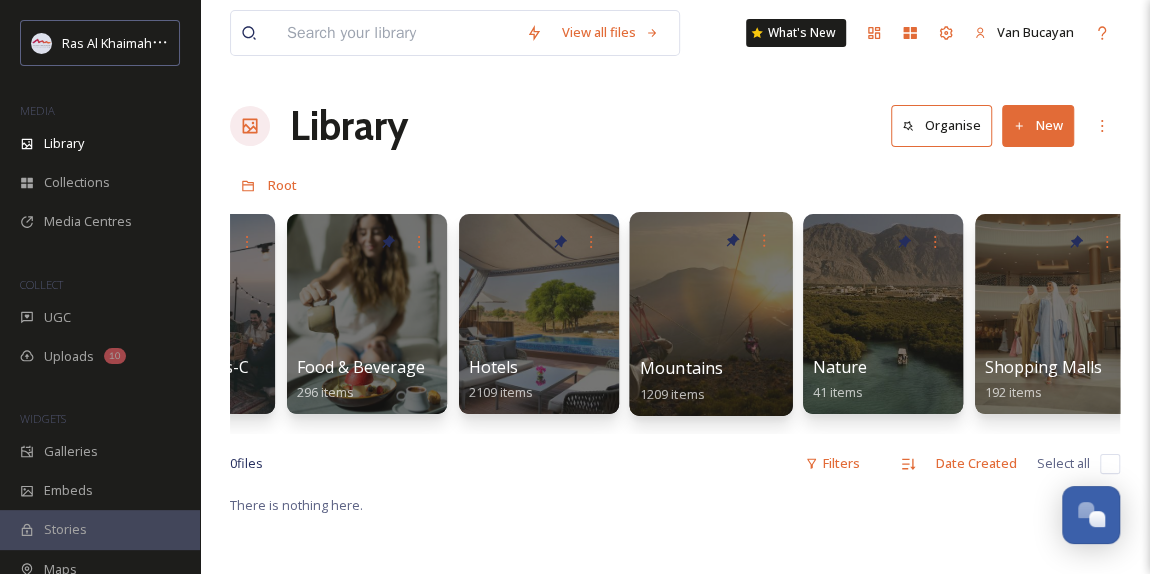 click at bounding box center (710, 314) 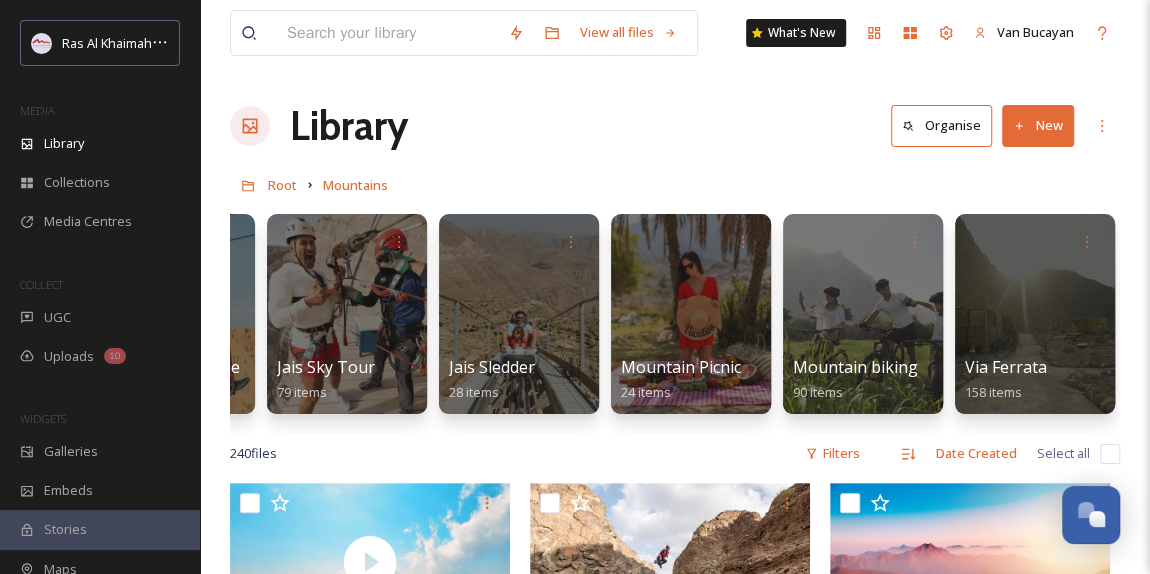 scroll, scrollTop: 0, scrollLeft: 0, axis: both 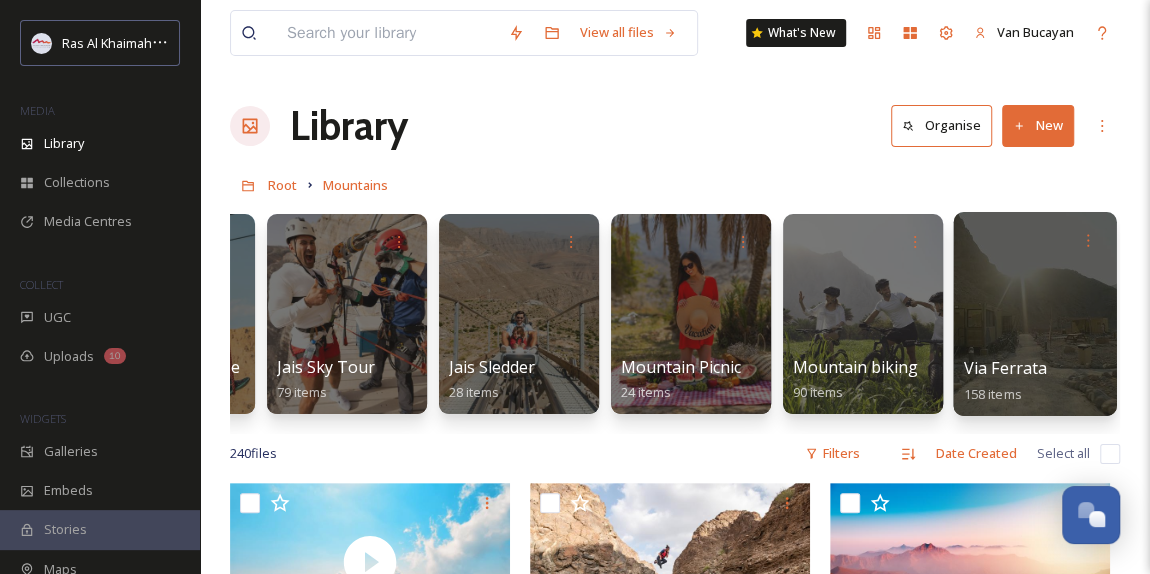 click at bounding box center [1034, 314] 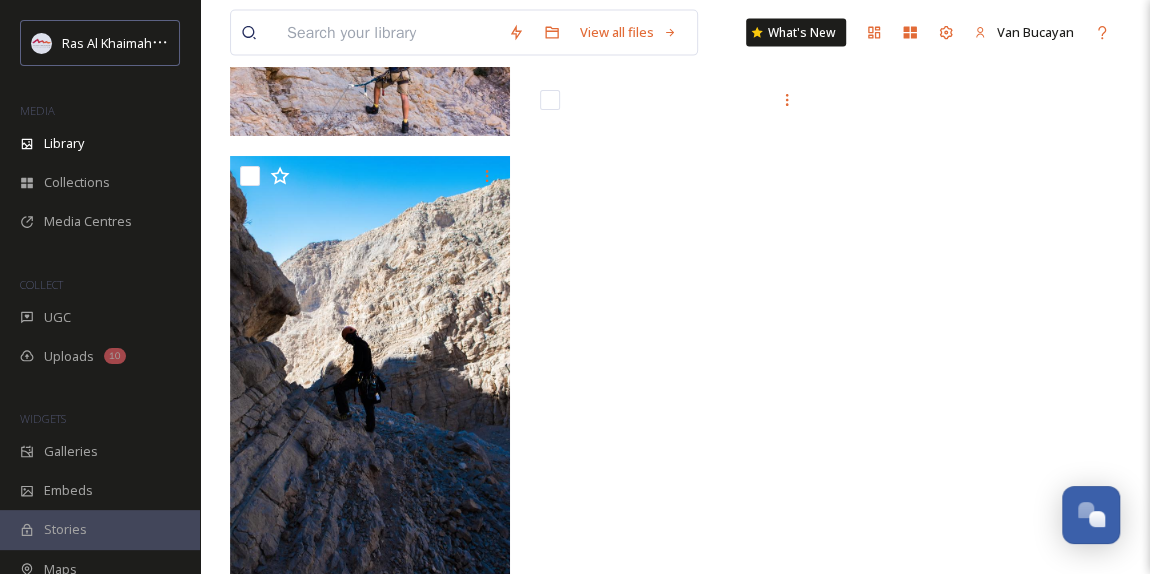 scroll, scrollTop: 13238, scrollLeft: 0, axis: vertical 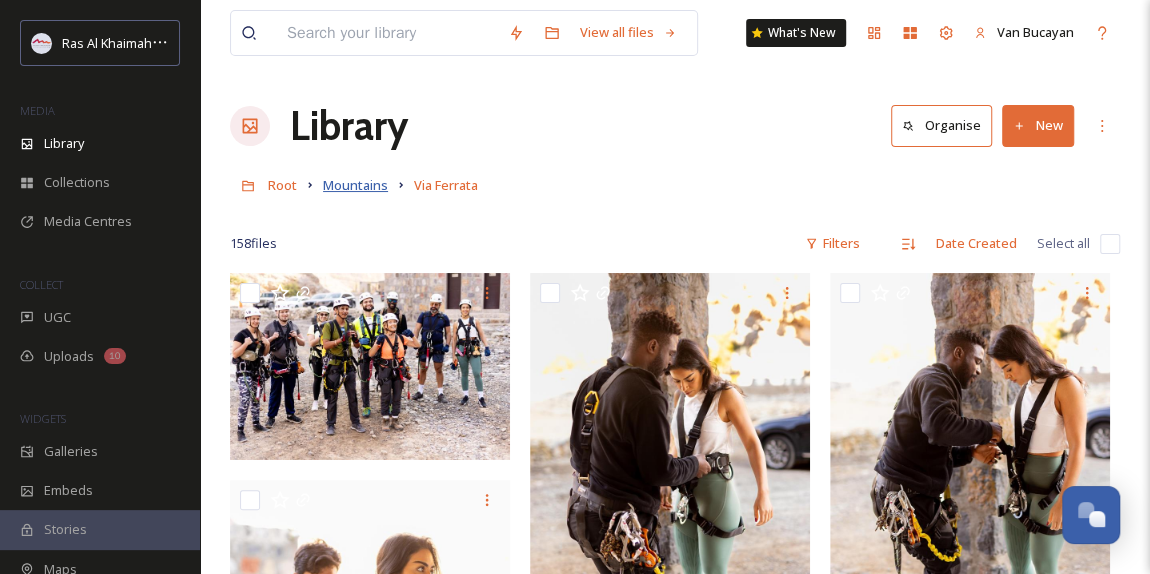 click on "Mountains" at bounding box center (355, 185) 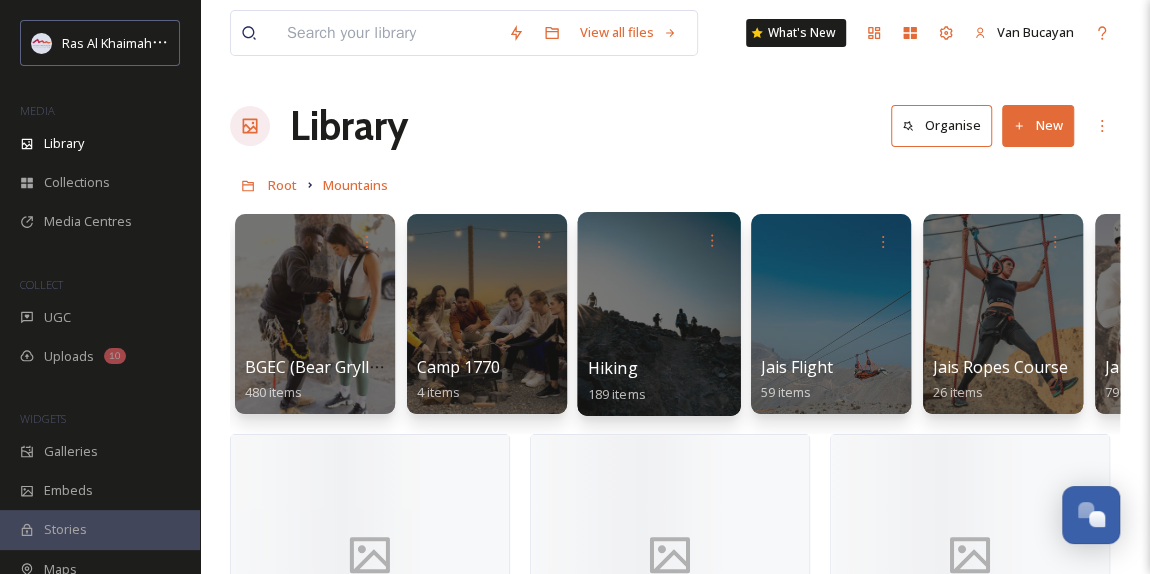 scroll, scrollTop: 0, scrollLeft: 172, axis: horizontal 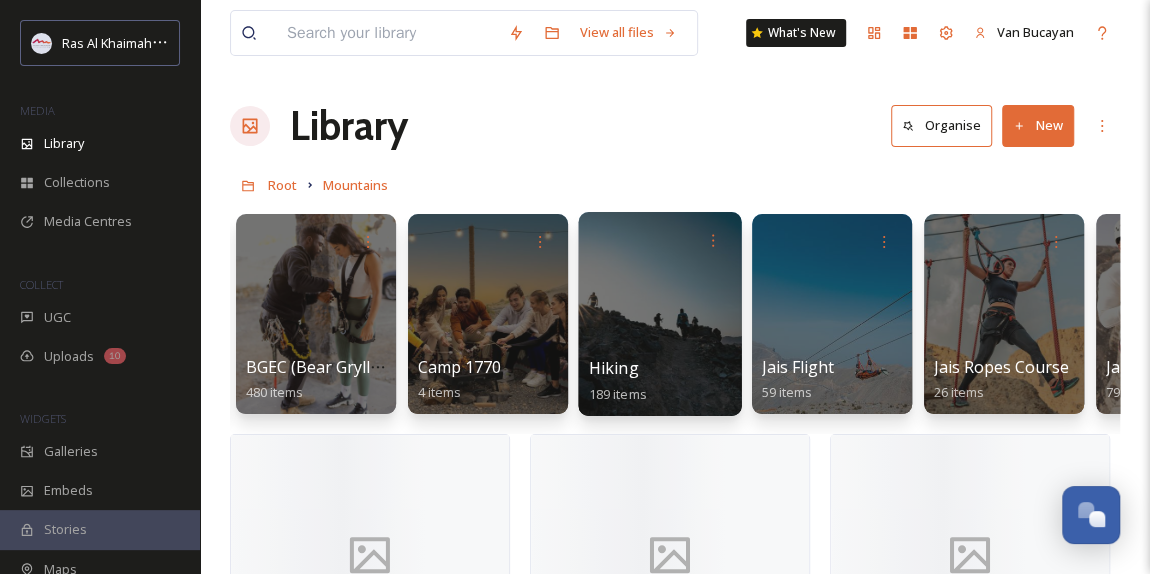 click at bounding box center [659, 314] 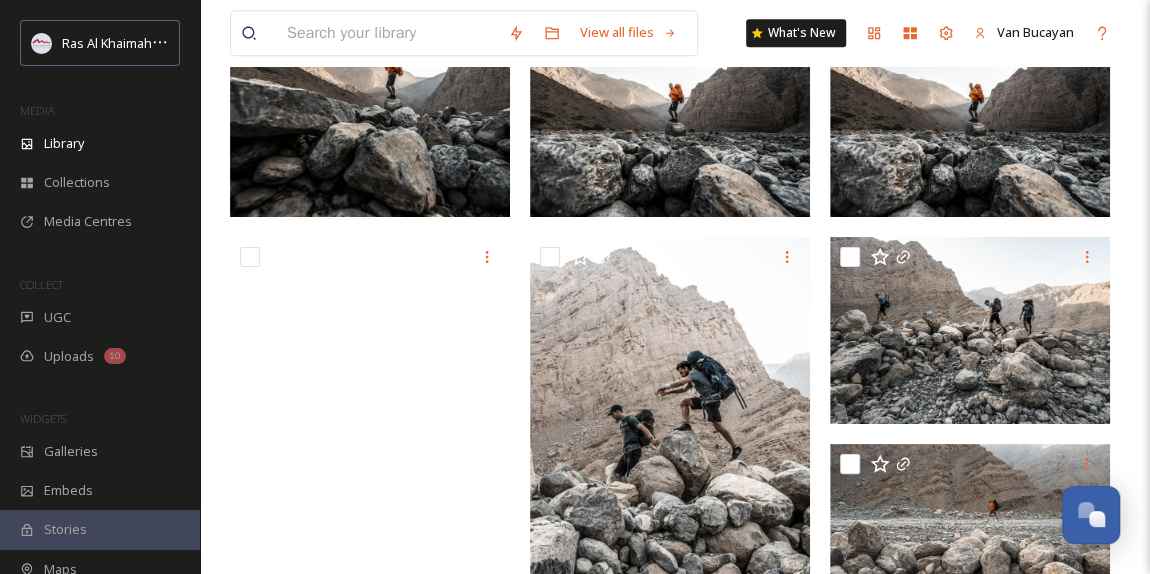 scroll, scrollTop: 4545, scrollLeft: 0, axis: vertical 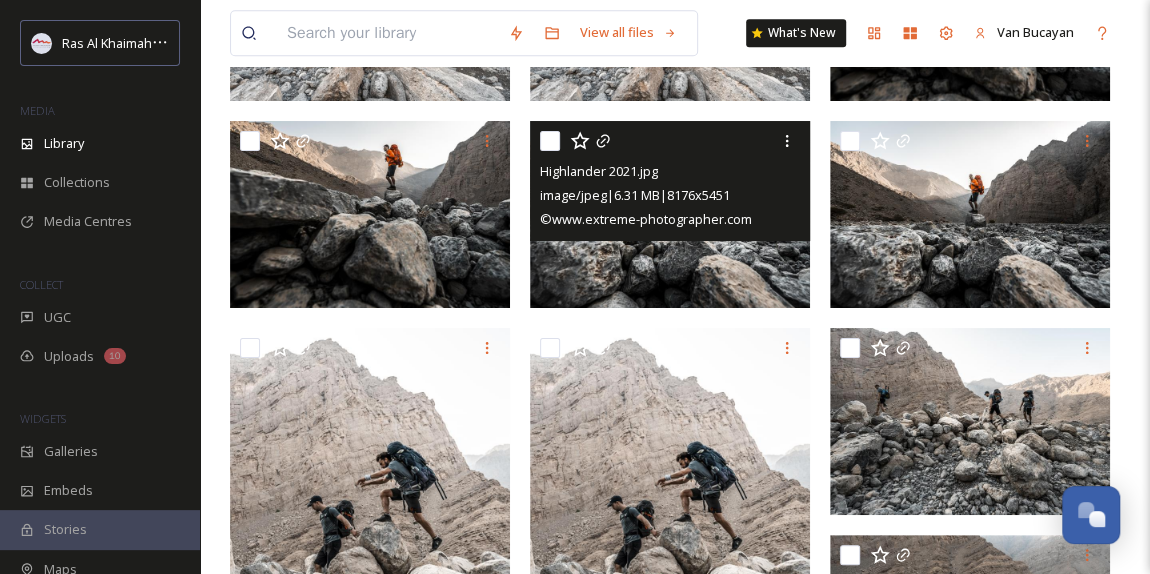 click at bounding box center [670, 214] 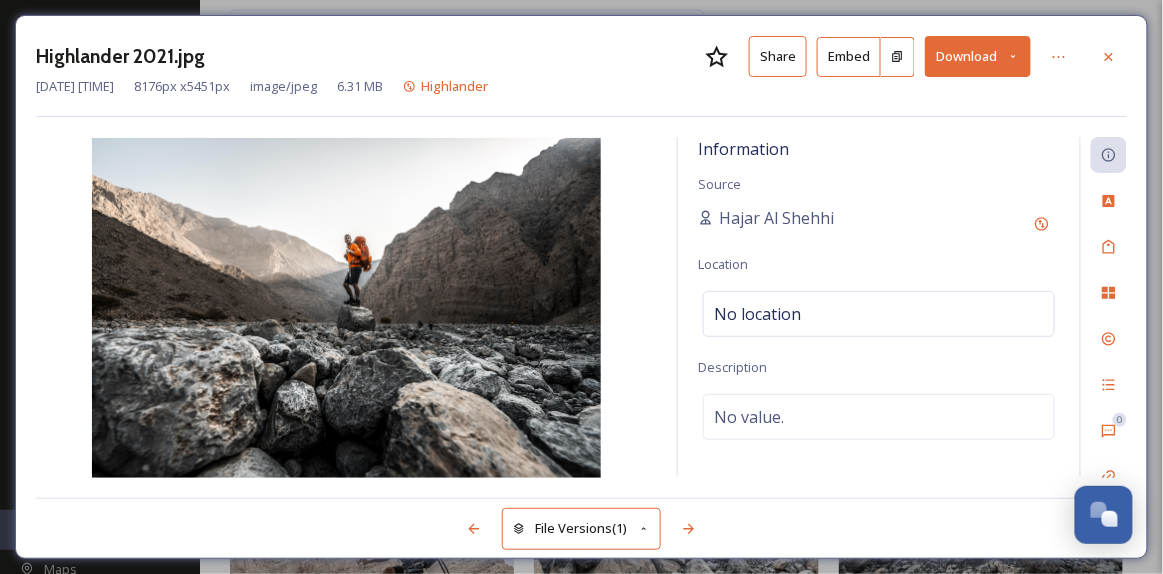 click 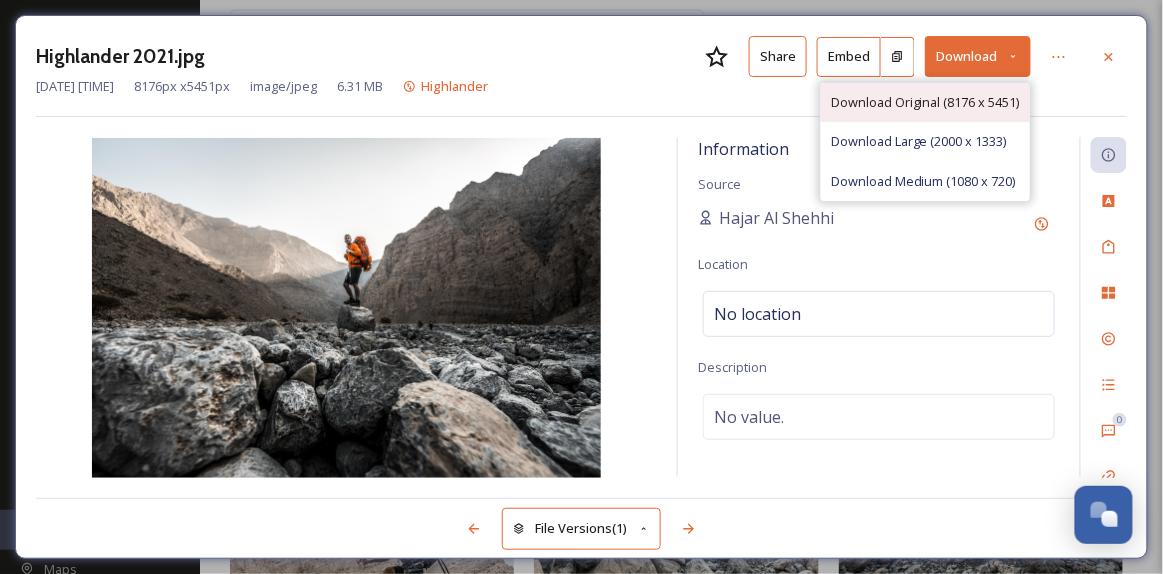 click on "Download Original (8176 x 5451)" at bounding box center [925, 102] 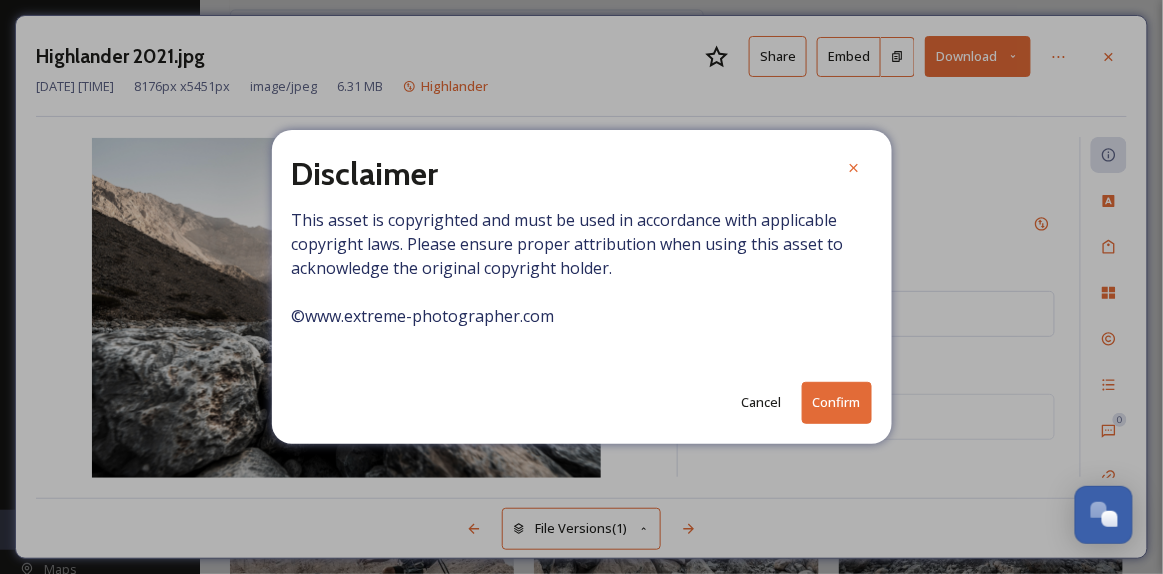 click on "Confirm" at bounding box center (837, 402) 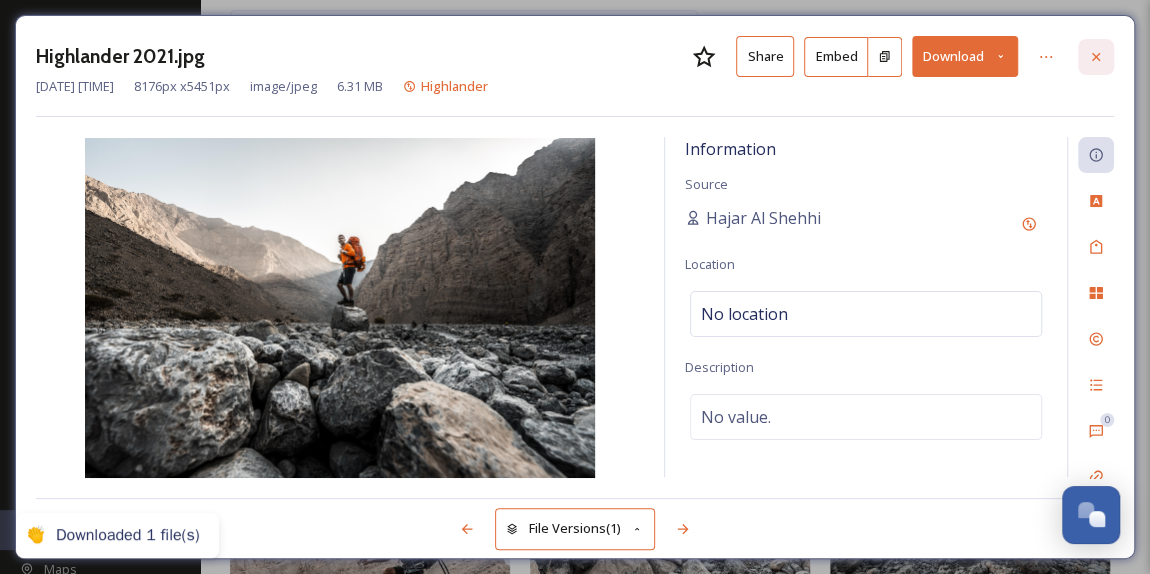 click 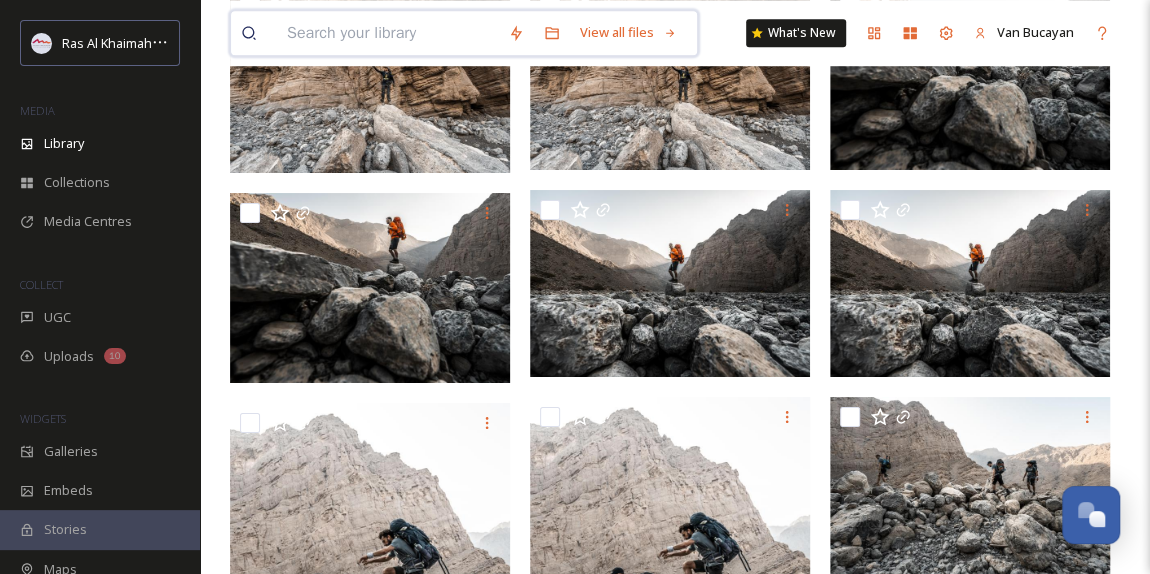 click at bounding box center [387, 33] 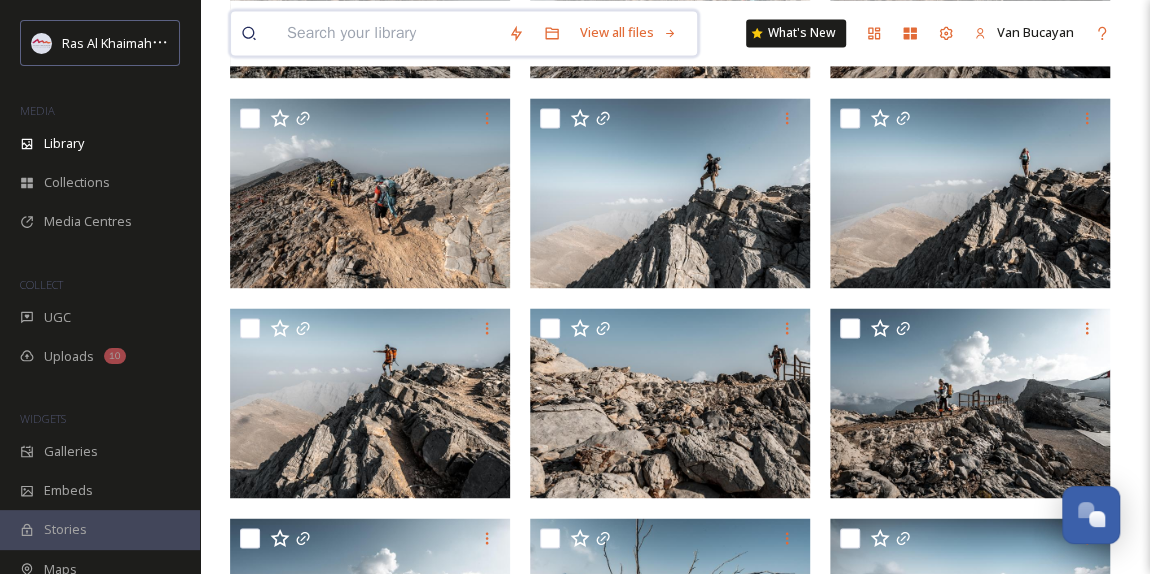 scroll, scrollTop: 0, scrollLeft: 0, axis: both 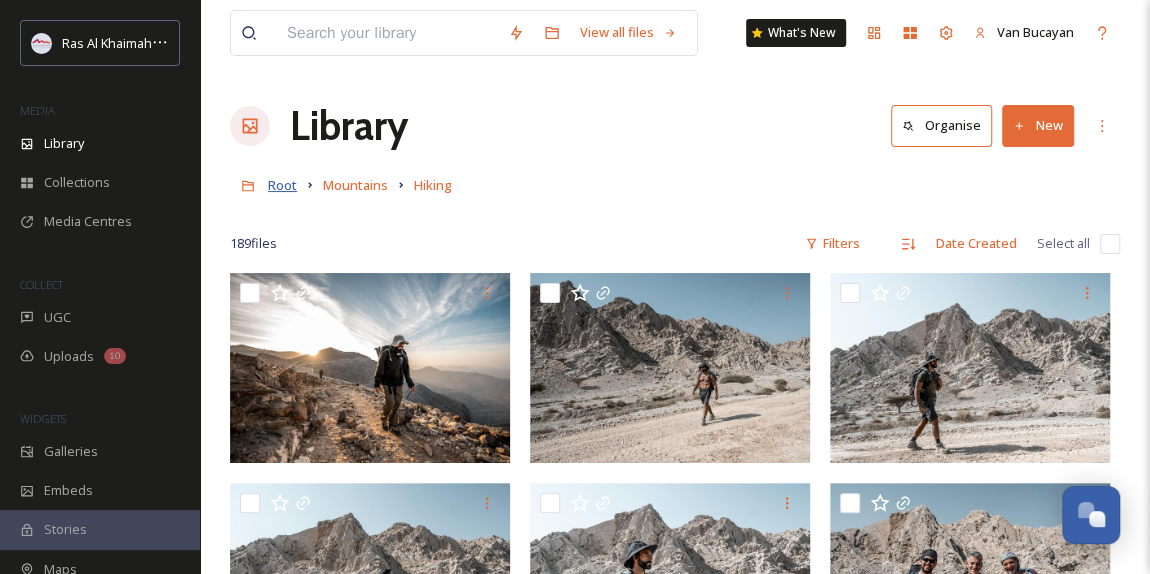 click on "Root" at bounding box center [282, 185] 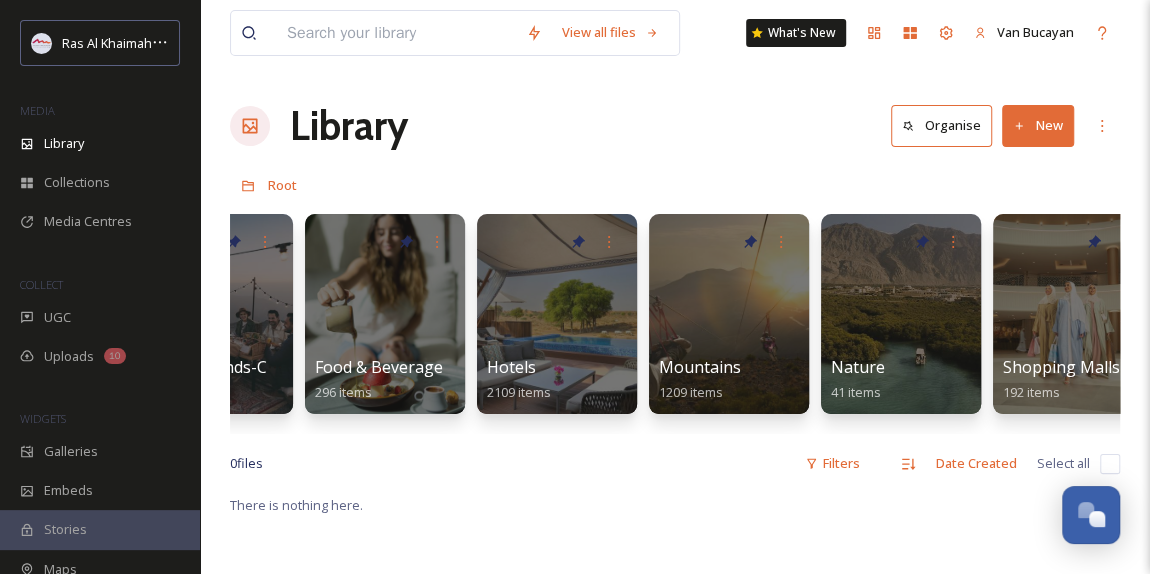 scroll, scrollTop: 0, scrollLeft: 1223, axis: horizontal 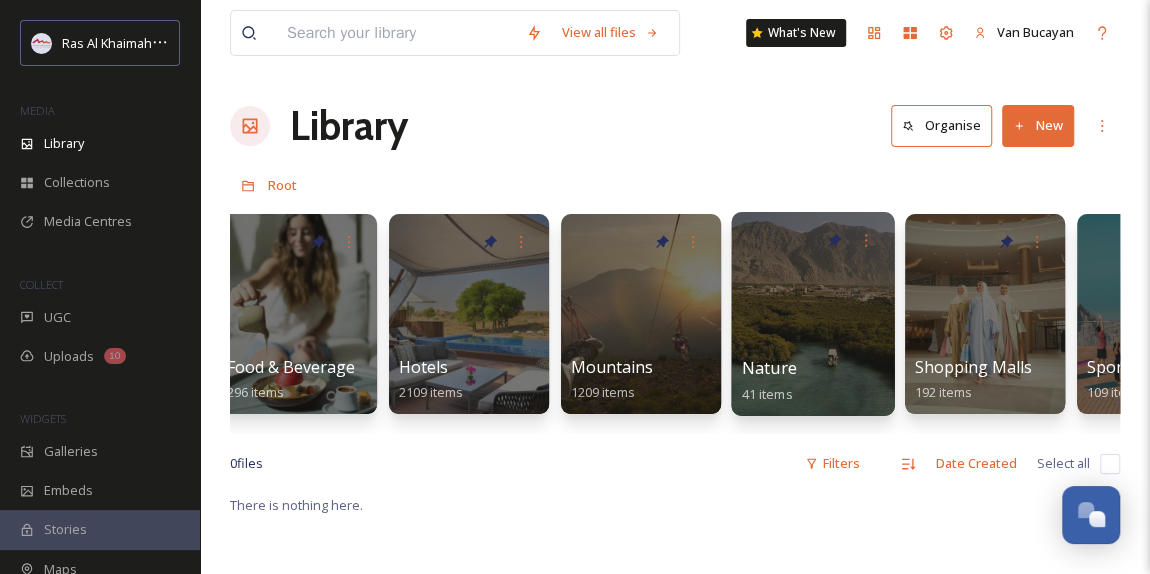 click at bounding box center [812, 314] 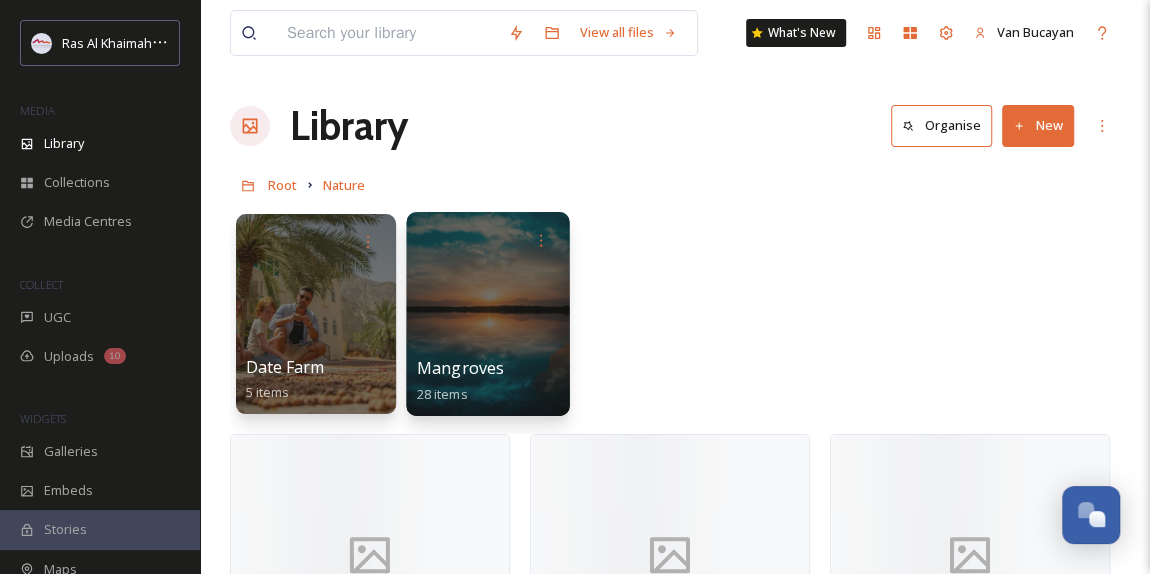 click at bounding box center (487, 314) 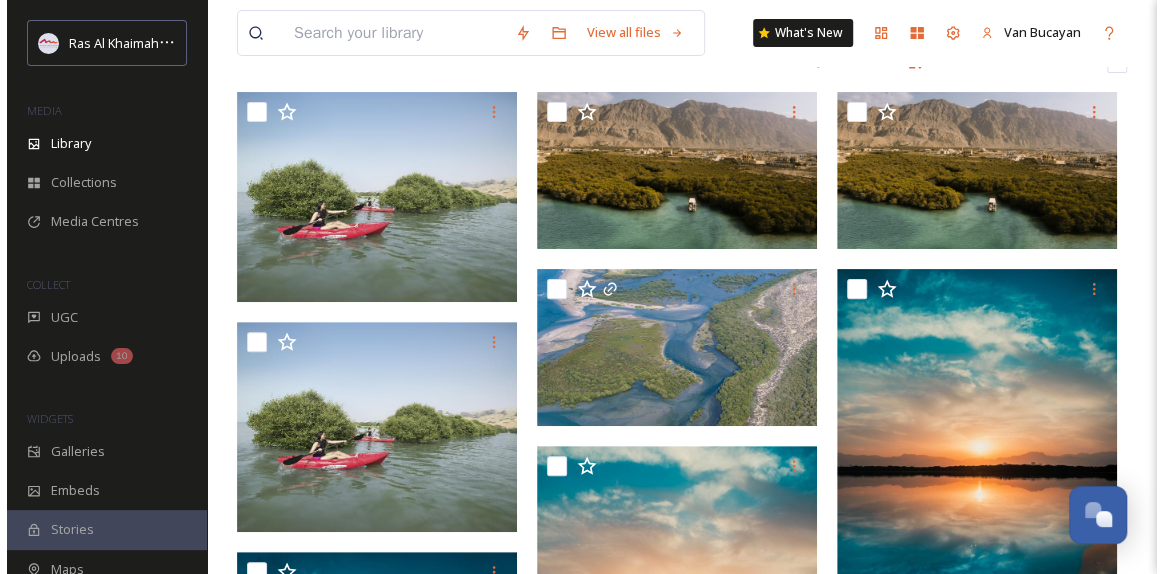 scroll, scrollTop: 210, scrollLeft: 0, axis: vertical 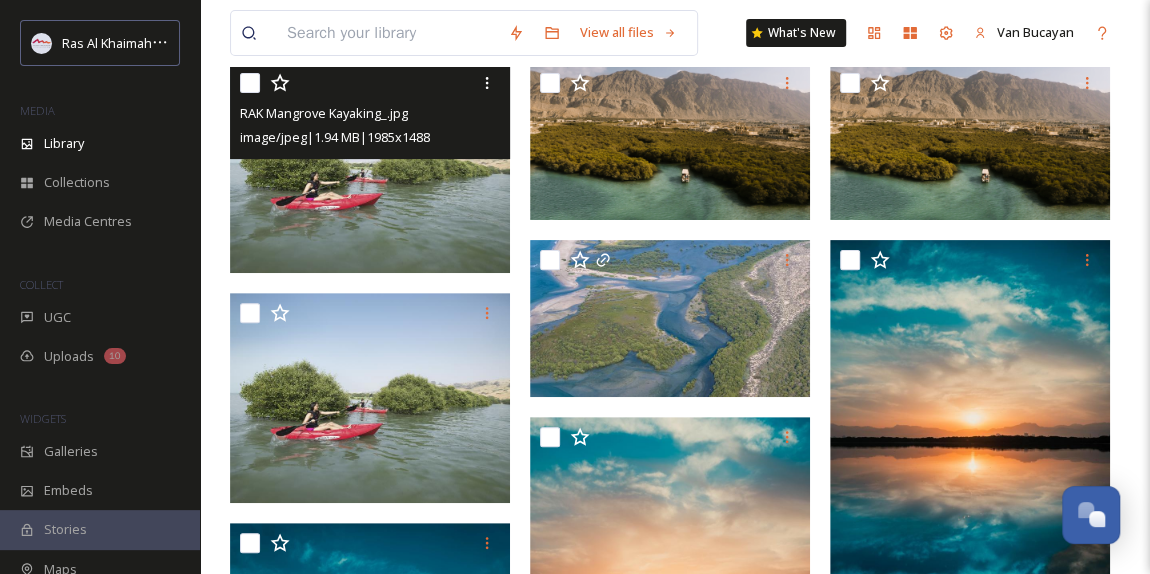 click at bounding box center (370, 168) 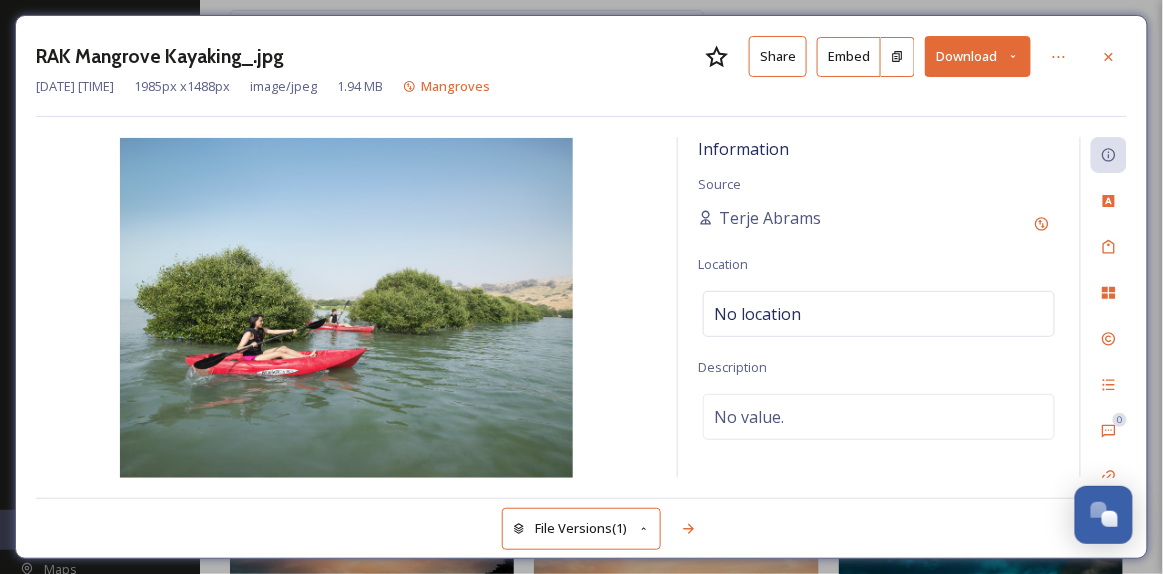 click 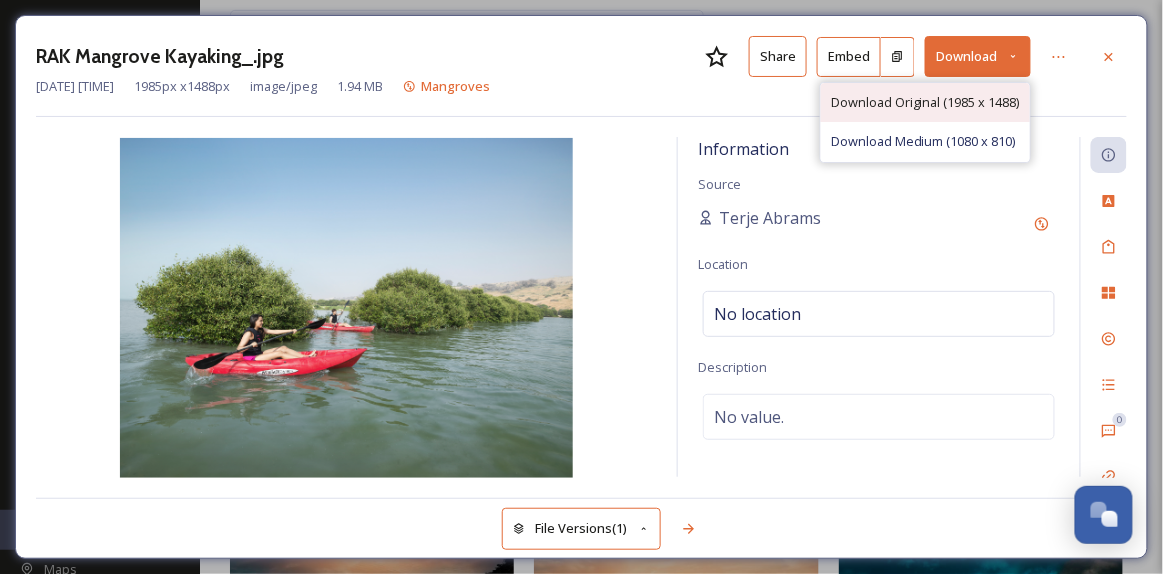 click on "Download Original (1985 x 1488)" at bounding box center [925, 102] 